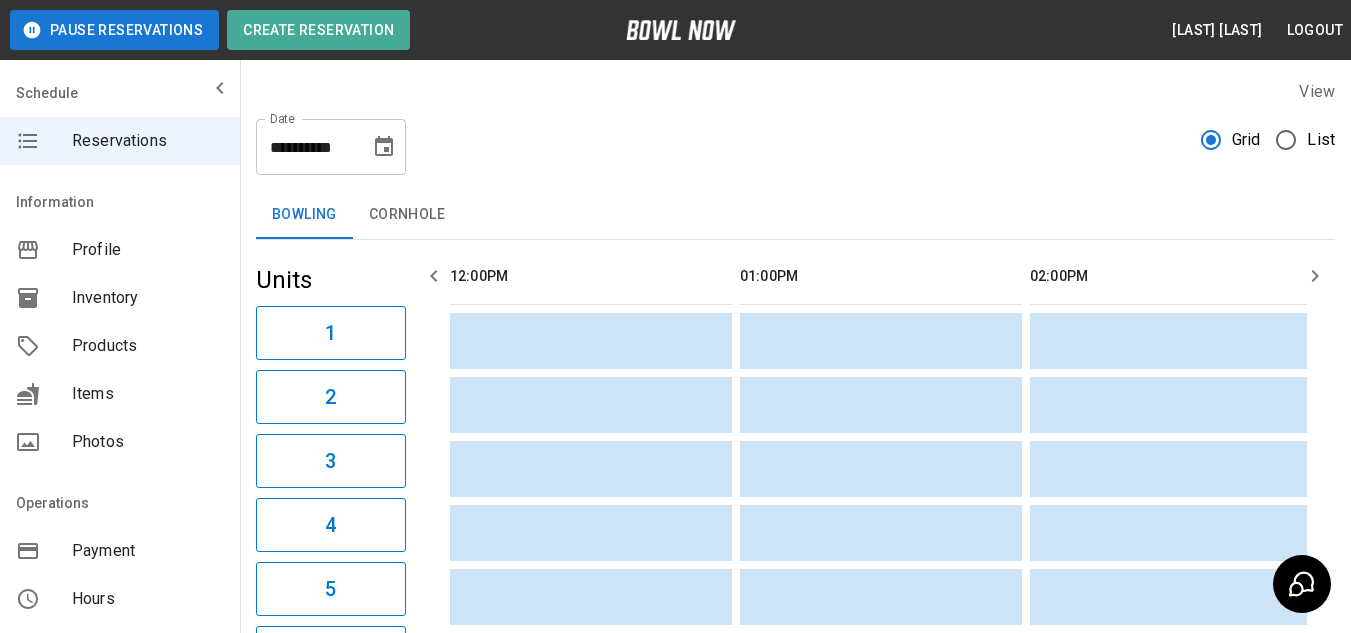 scroll, scrollTop: 0, scrollLeft: 0, axis: both 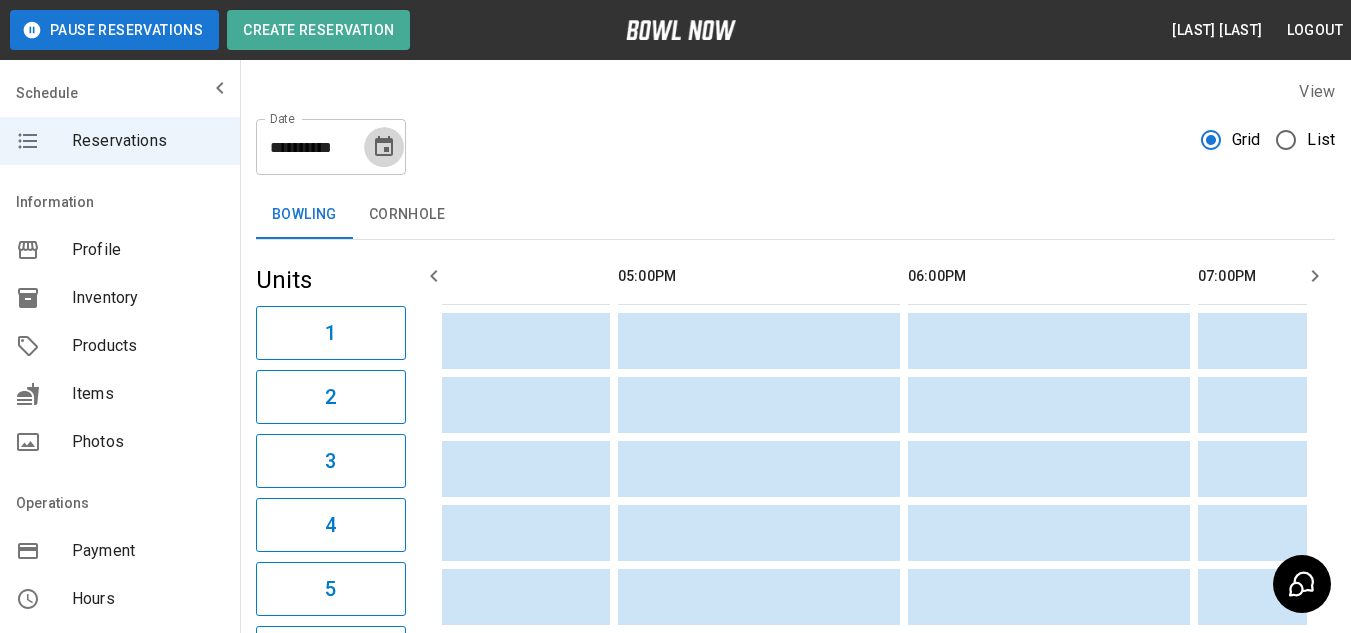 click at bounding box center (384, 147) 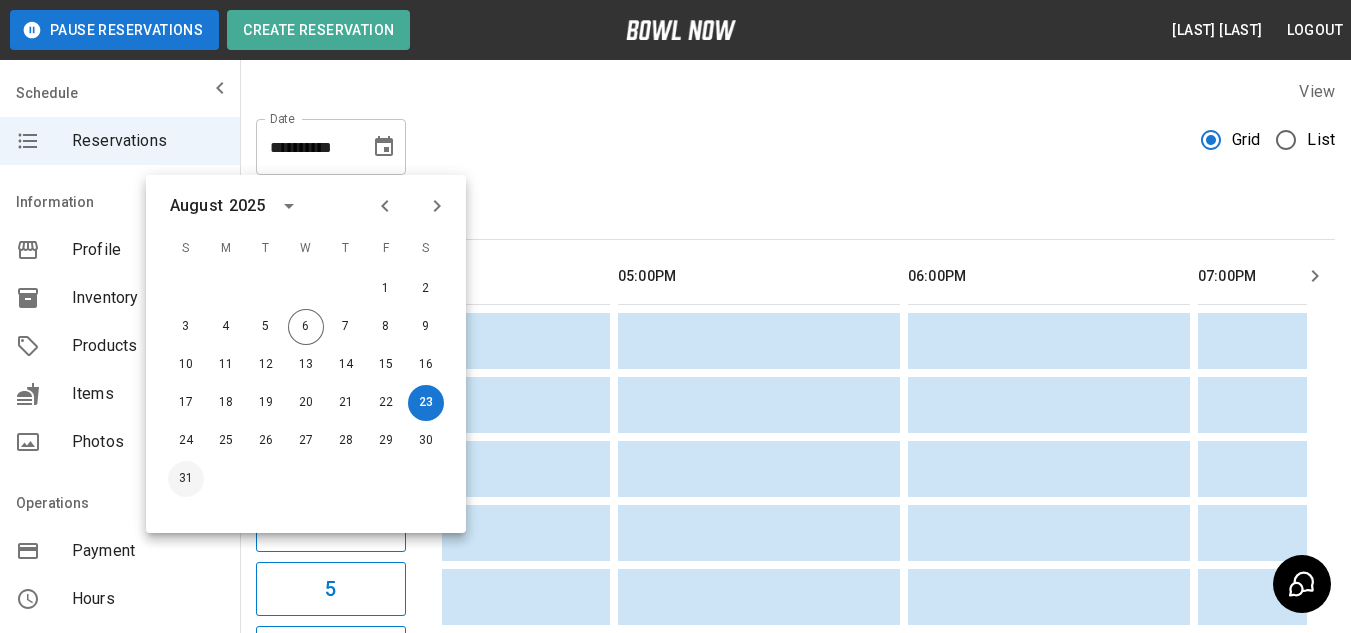 click on "31" at bounding box center (186, 479) 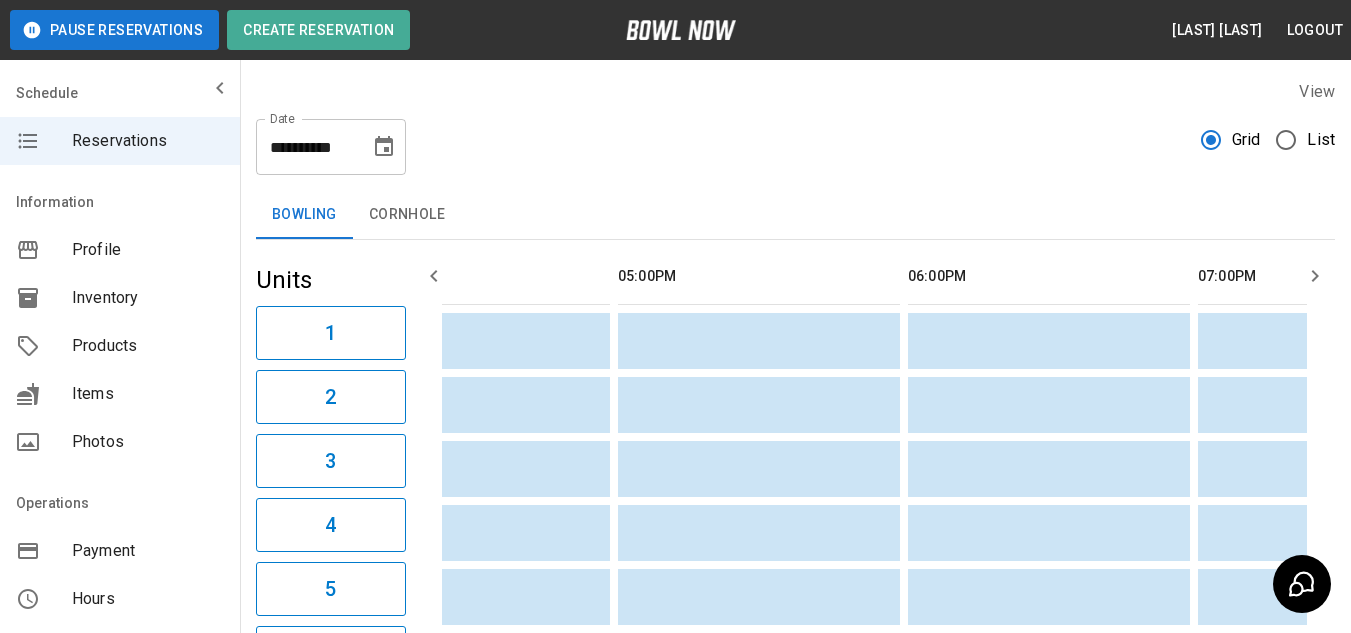 type on "**********" 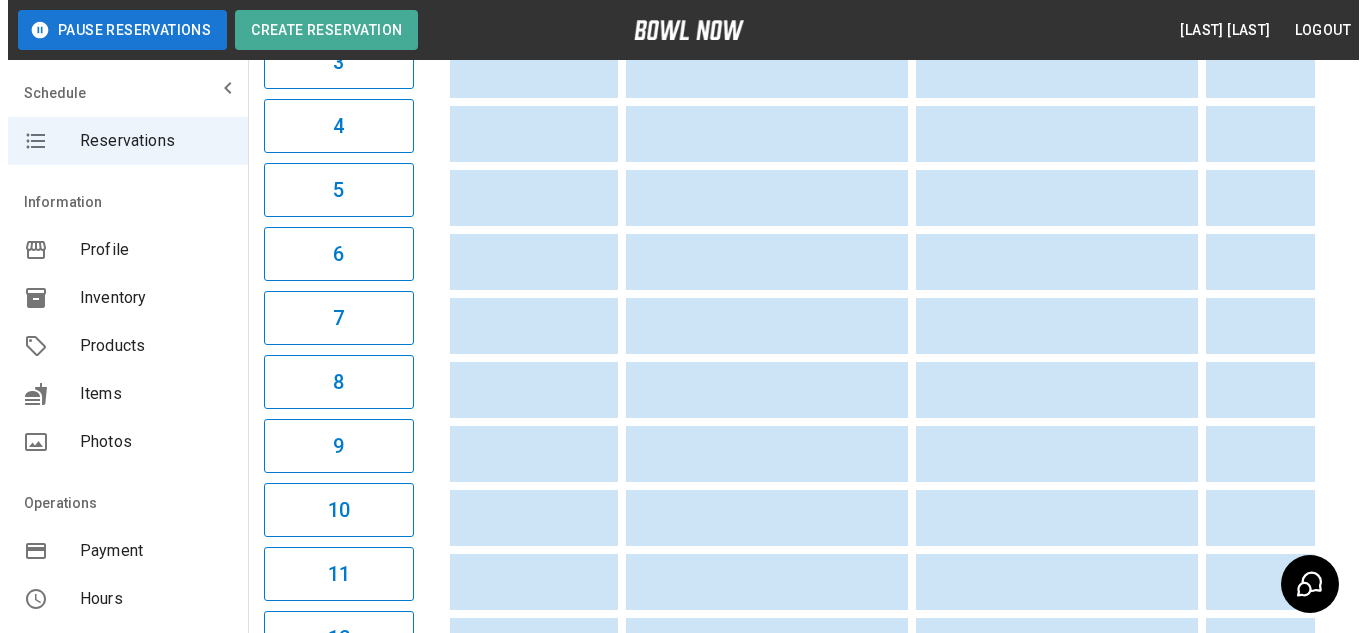 scroll, scrollTop: 400, scrollLeft: 0, axis: vertical 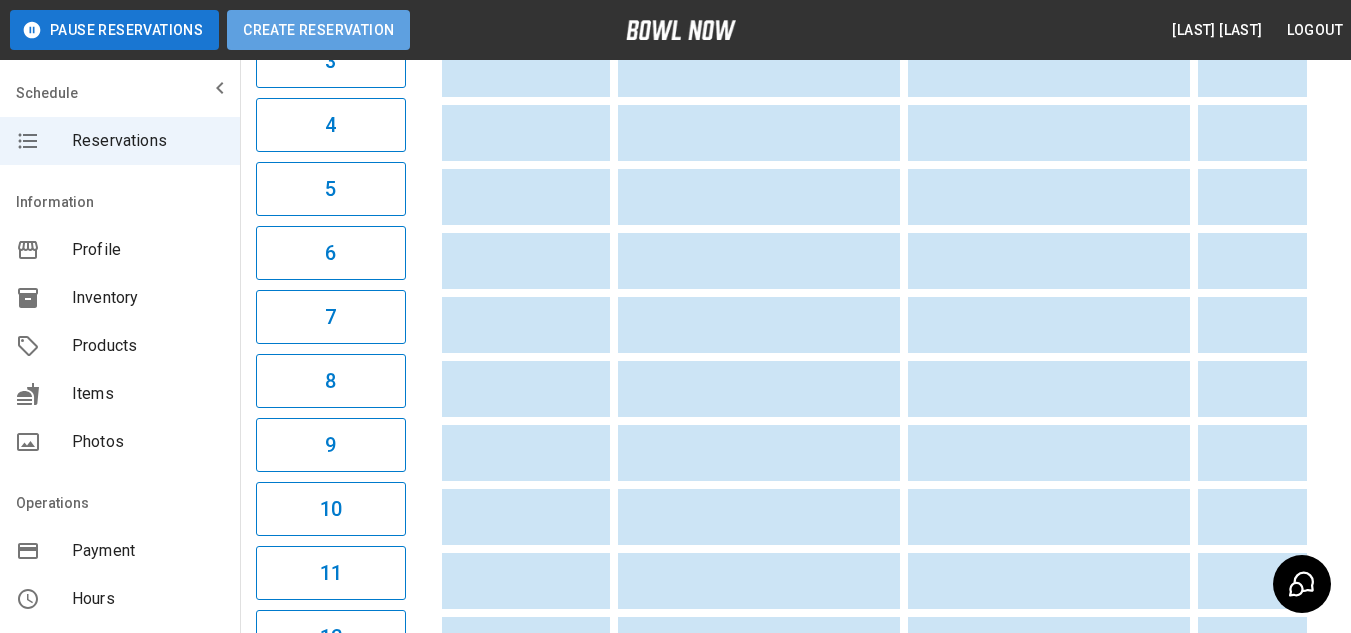 click on "Create Reservation" at bounding box center (318, 30) 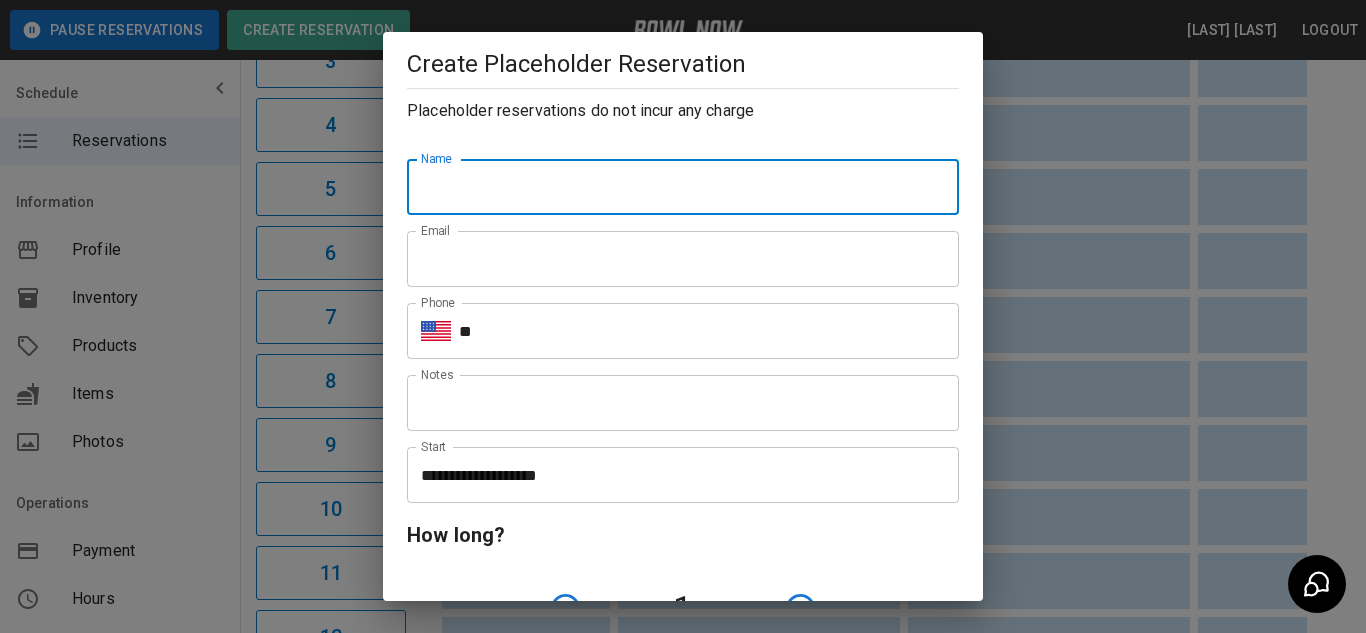 click on "Name" at bounding box center (683, 187) 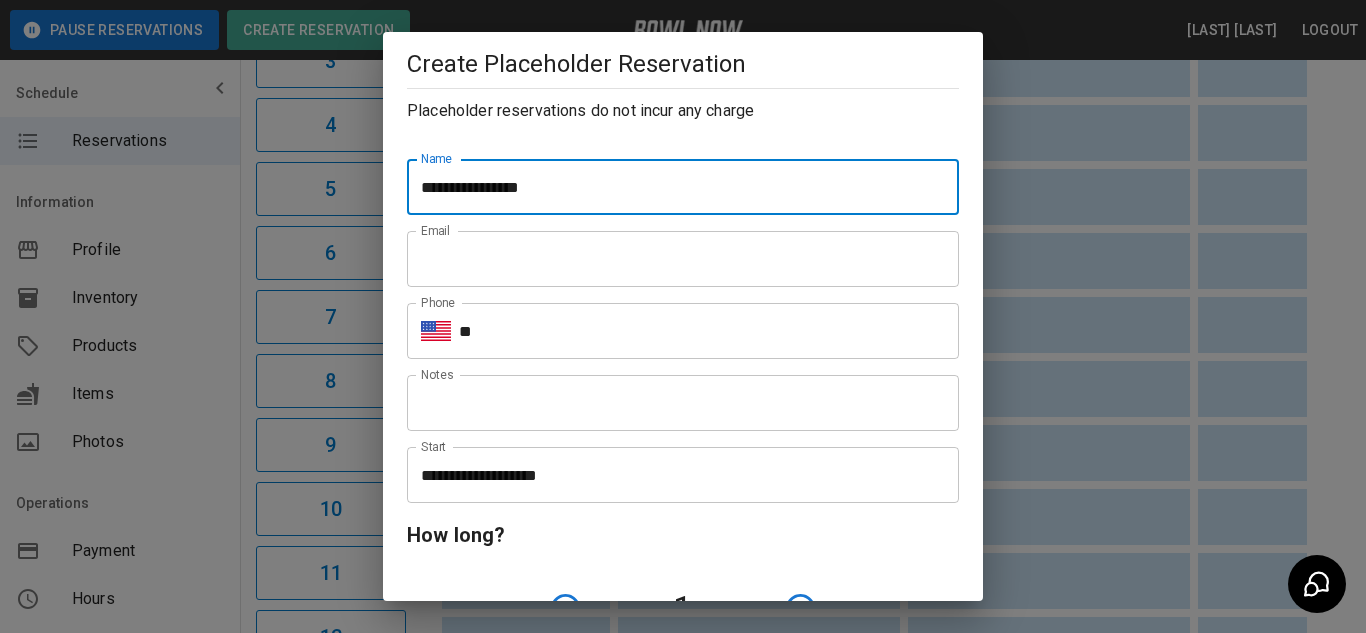 type on "**********" 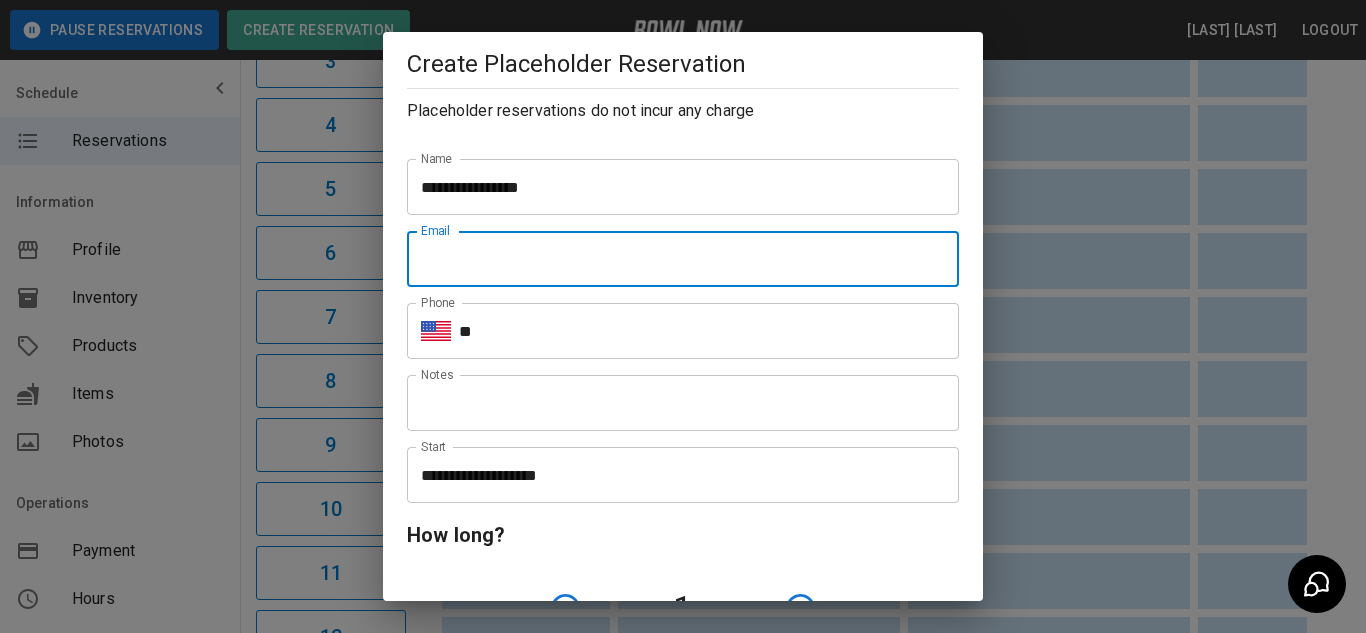 click on "Email" at bounding box center [683, 259] 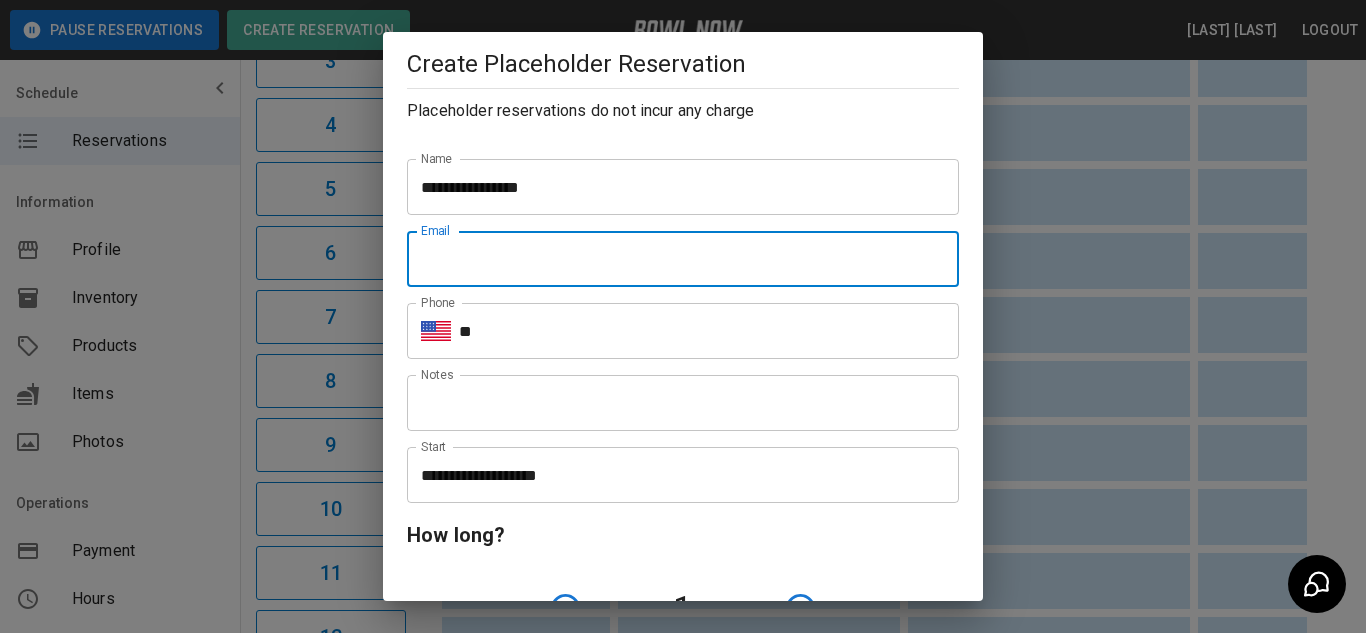 paste on "**********" 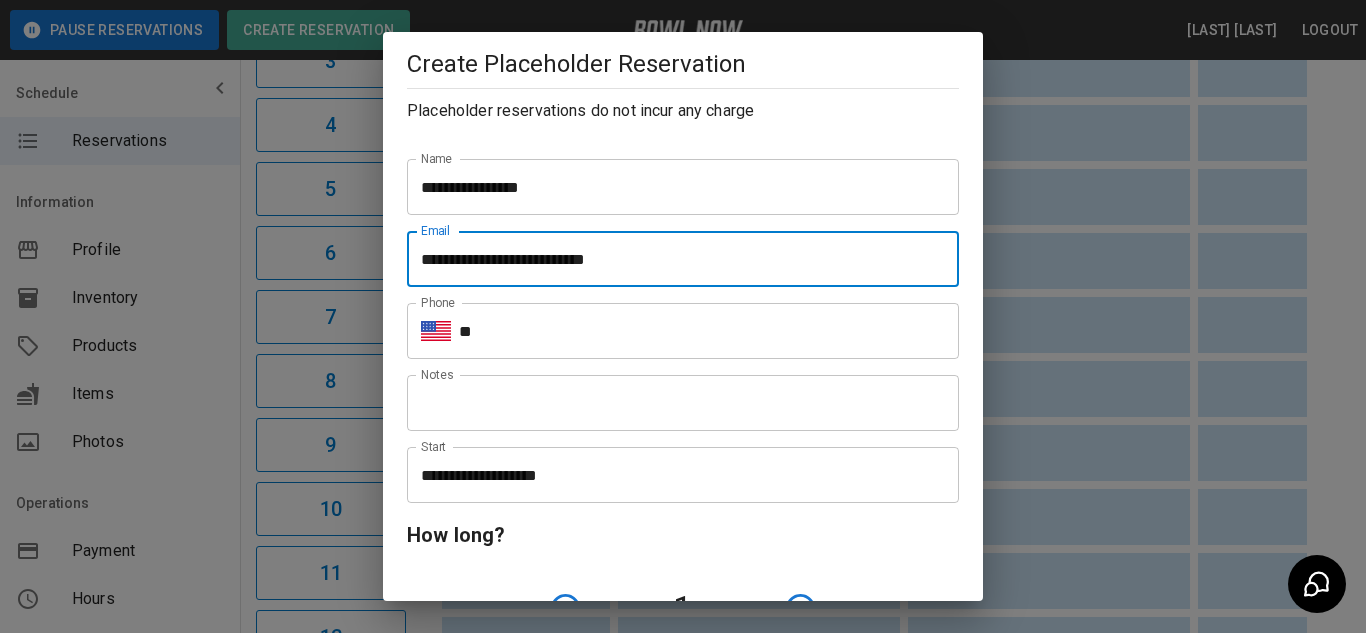 type on "**********" 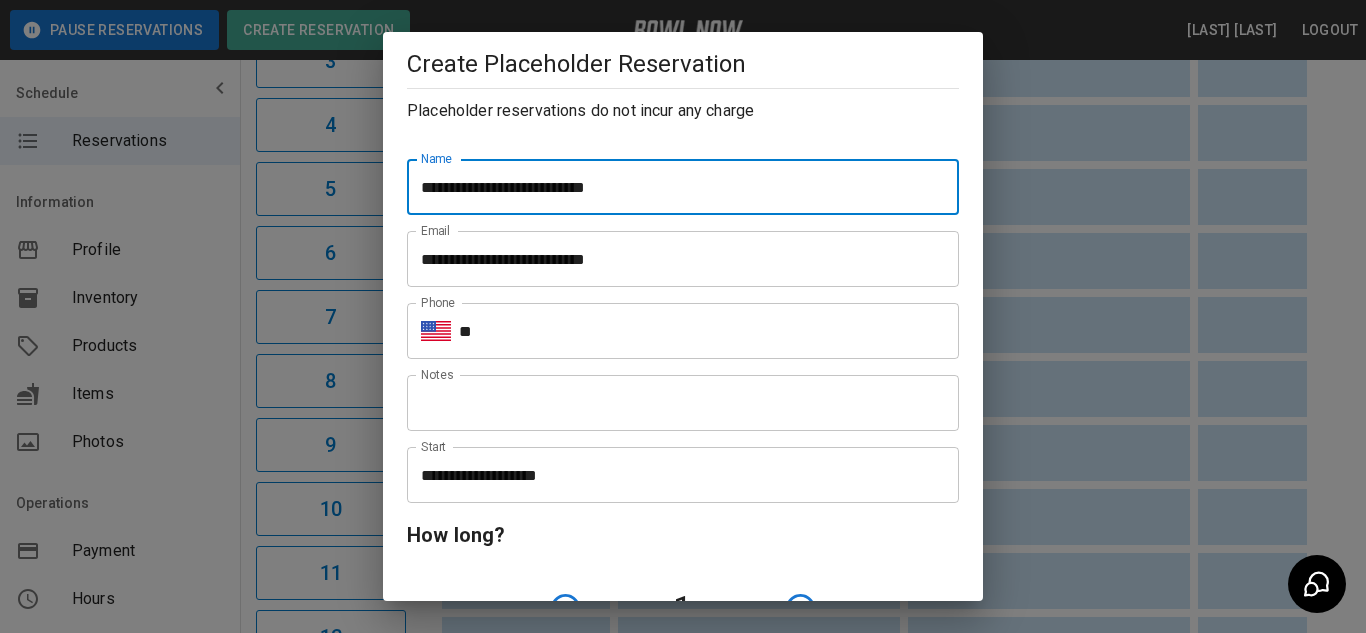 type on "**********" 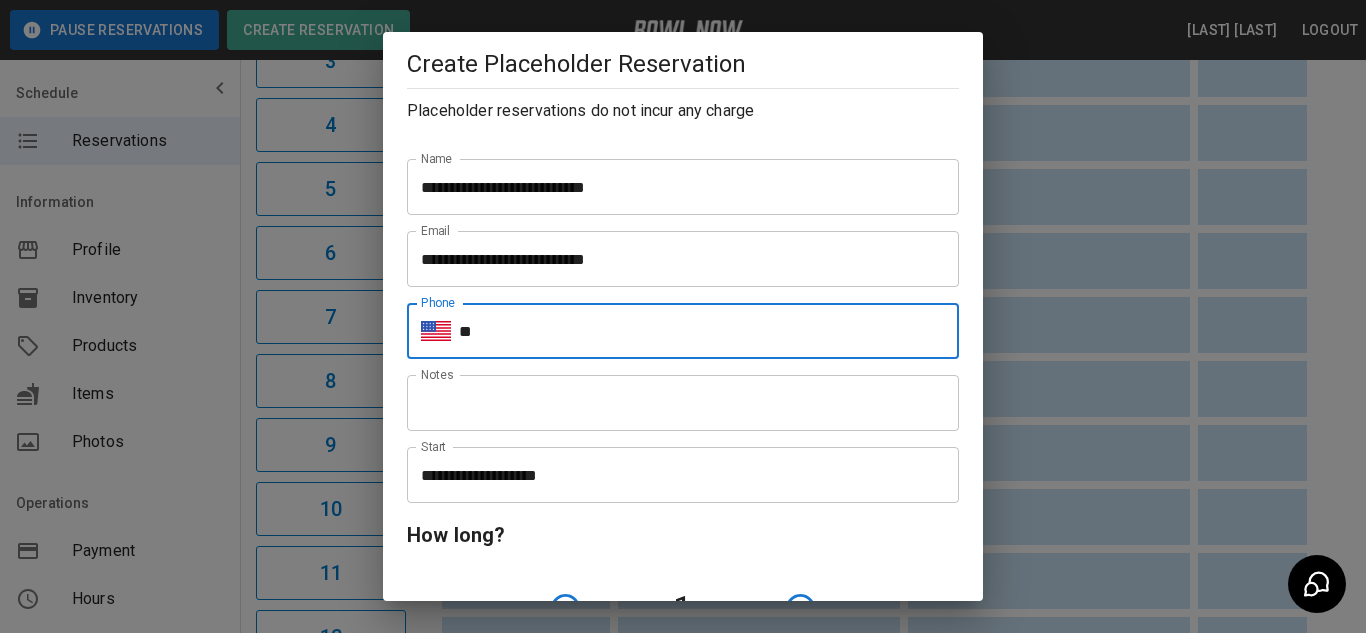 click on "**" at bounding box center (709, 331) 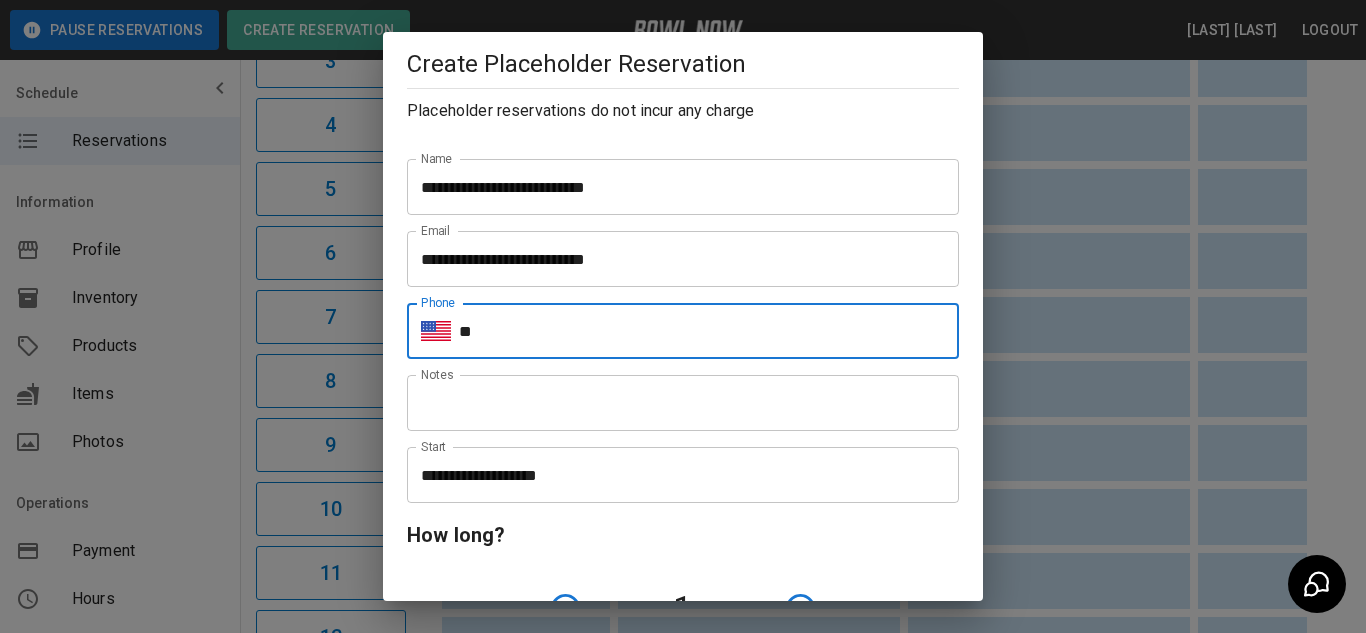 type on "**********" 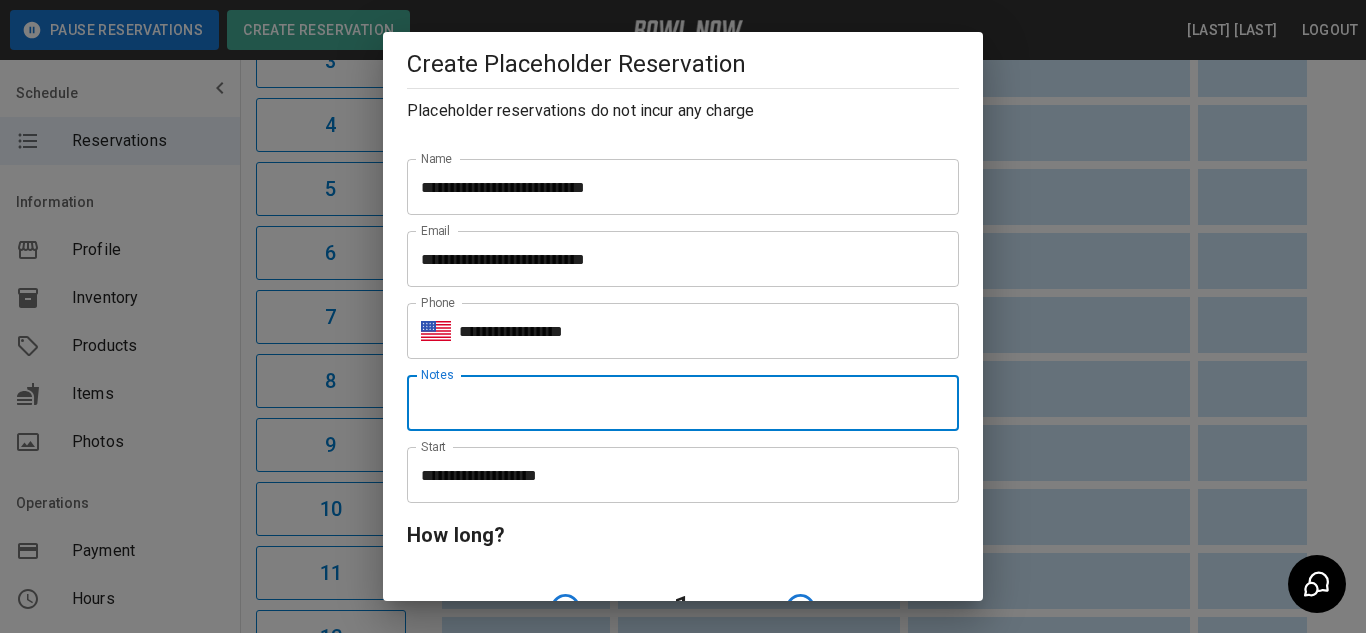 click on "Notes" at bounding box center (683, 403) 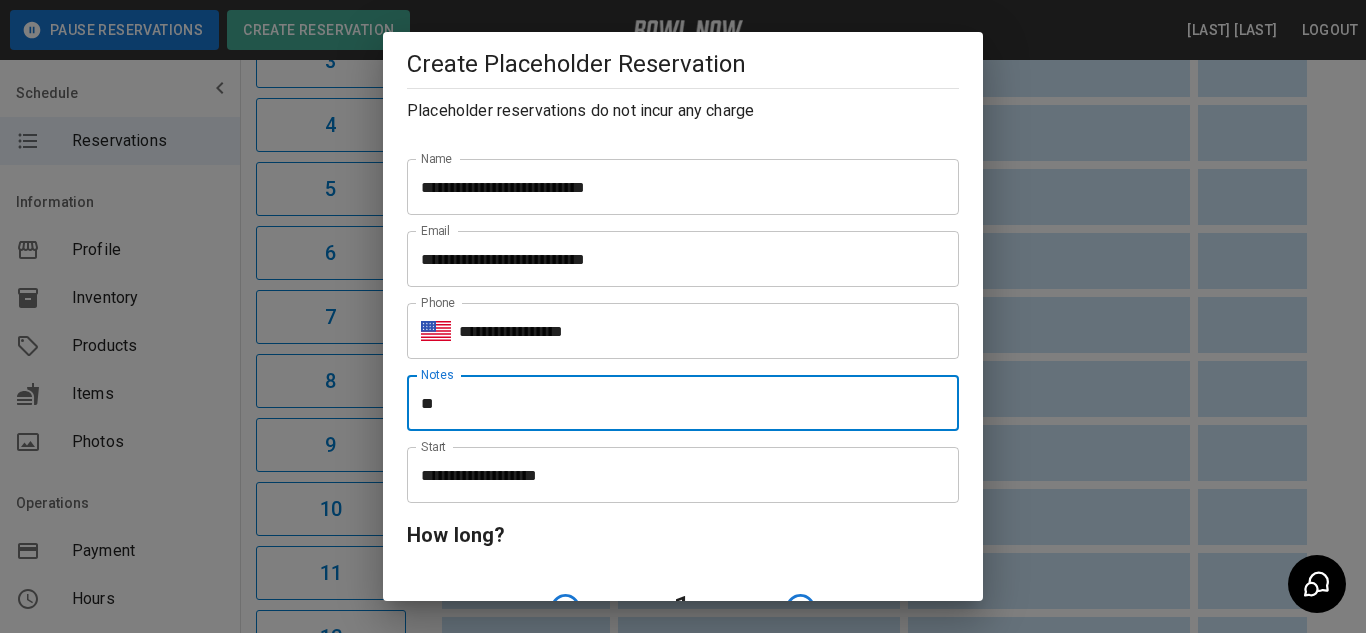 type on "*" 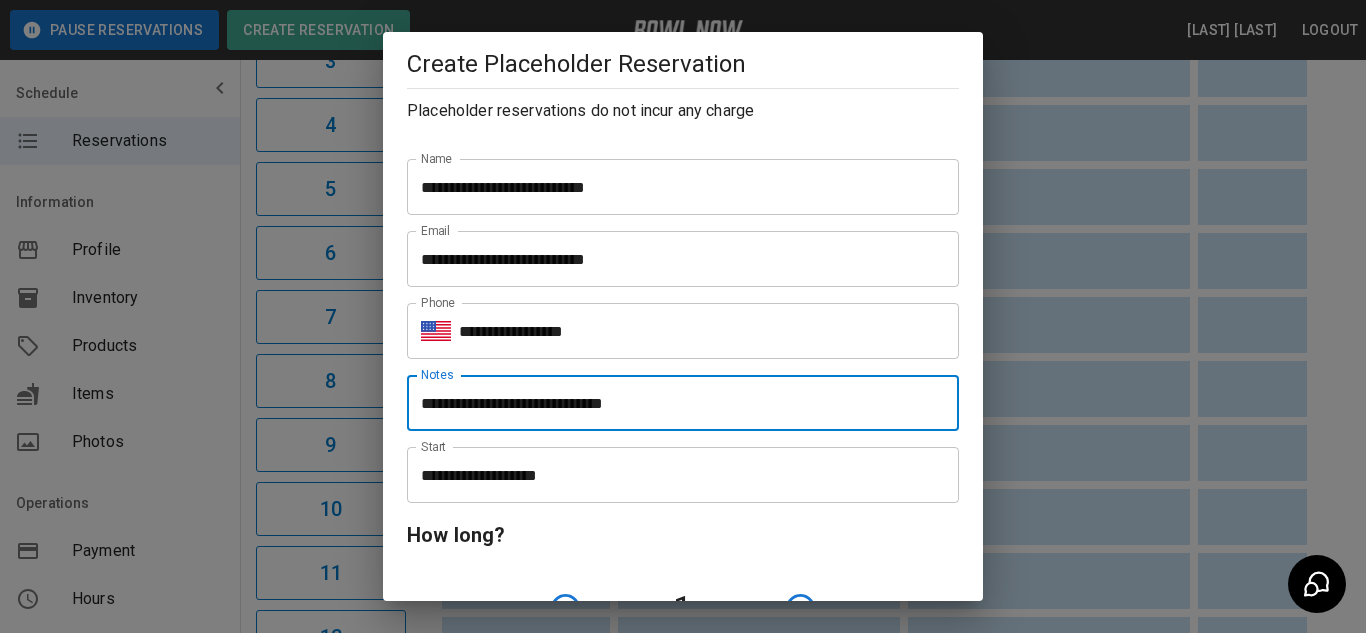 type on "**********" 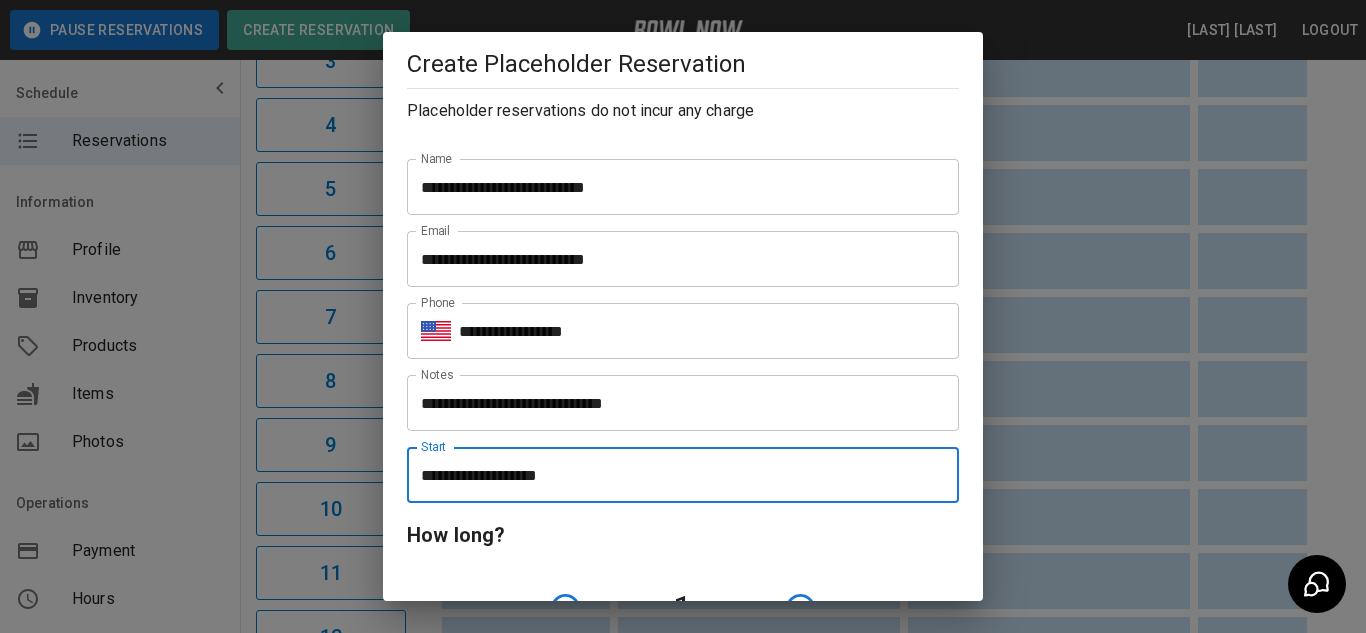 click on "**********" at bounding box center [676, 475] 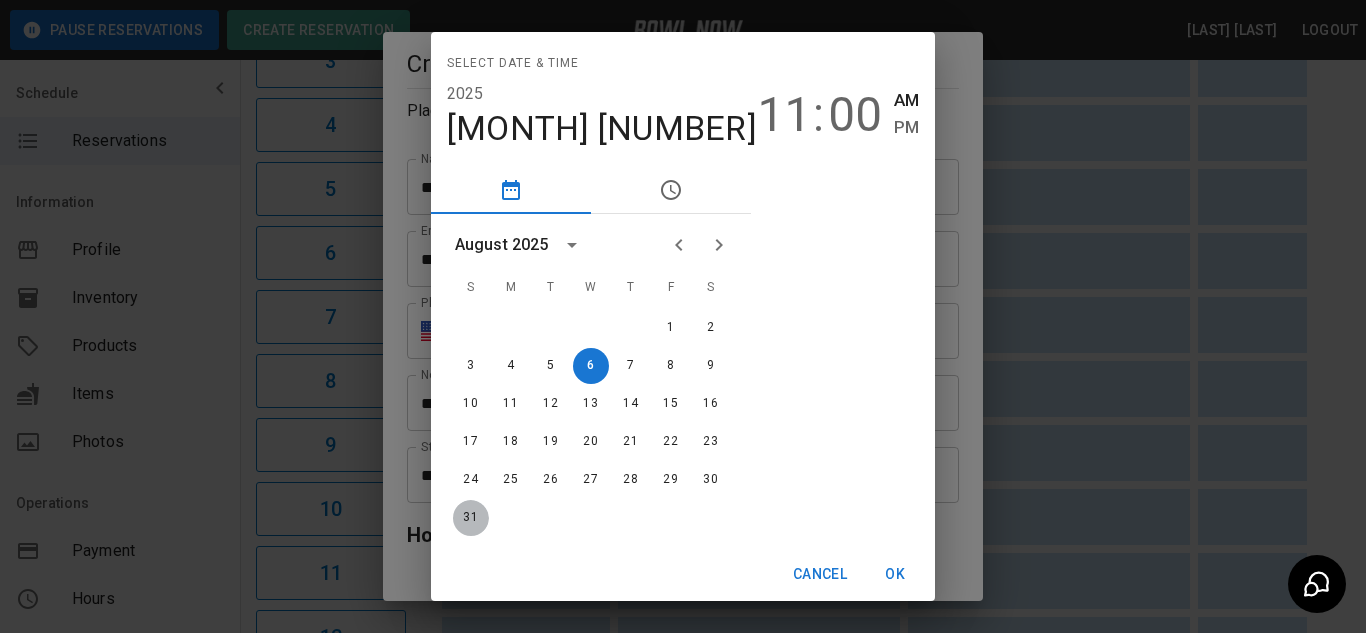 click on "31" at bounding box center (471, 518) 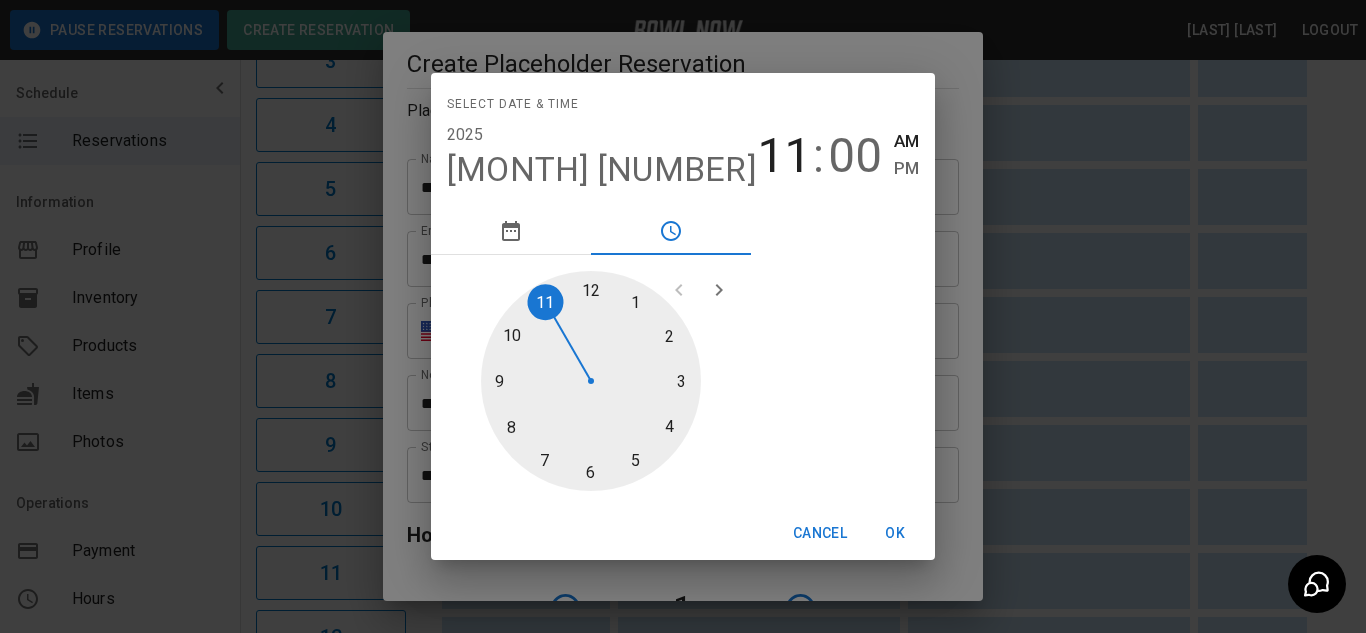click at bounding box center (591, 381) 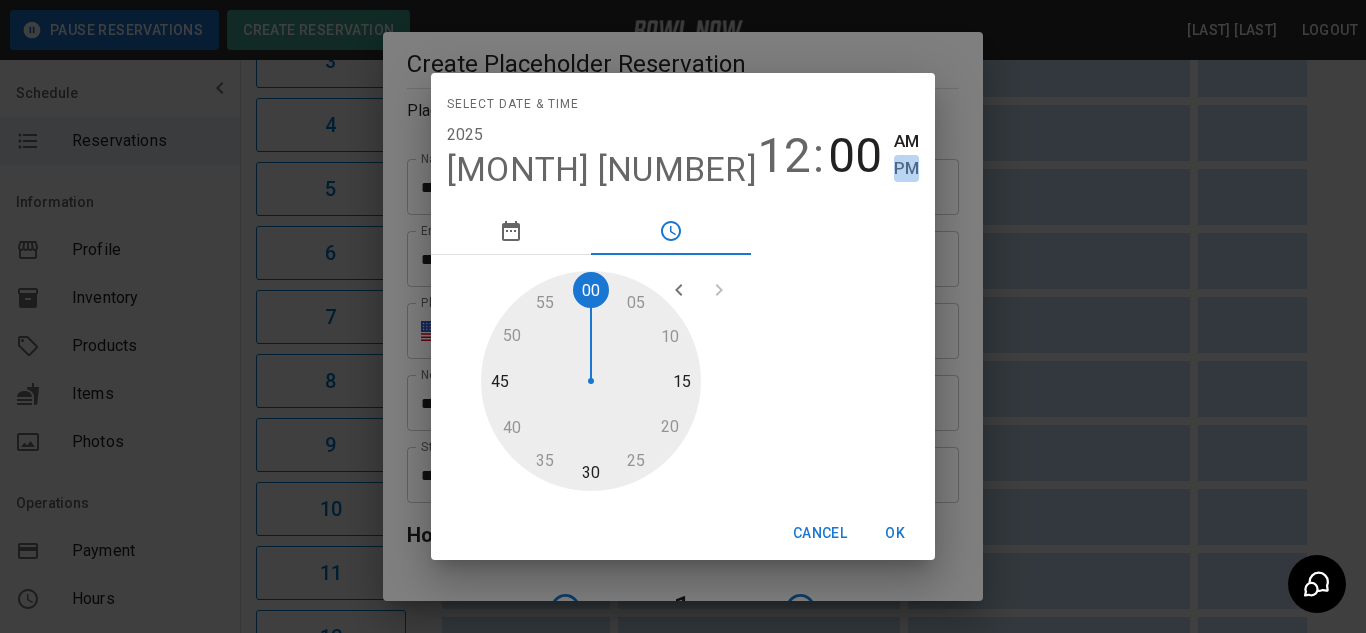 click on "PM" at bounding box center [906, 168] 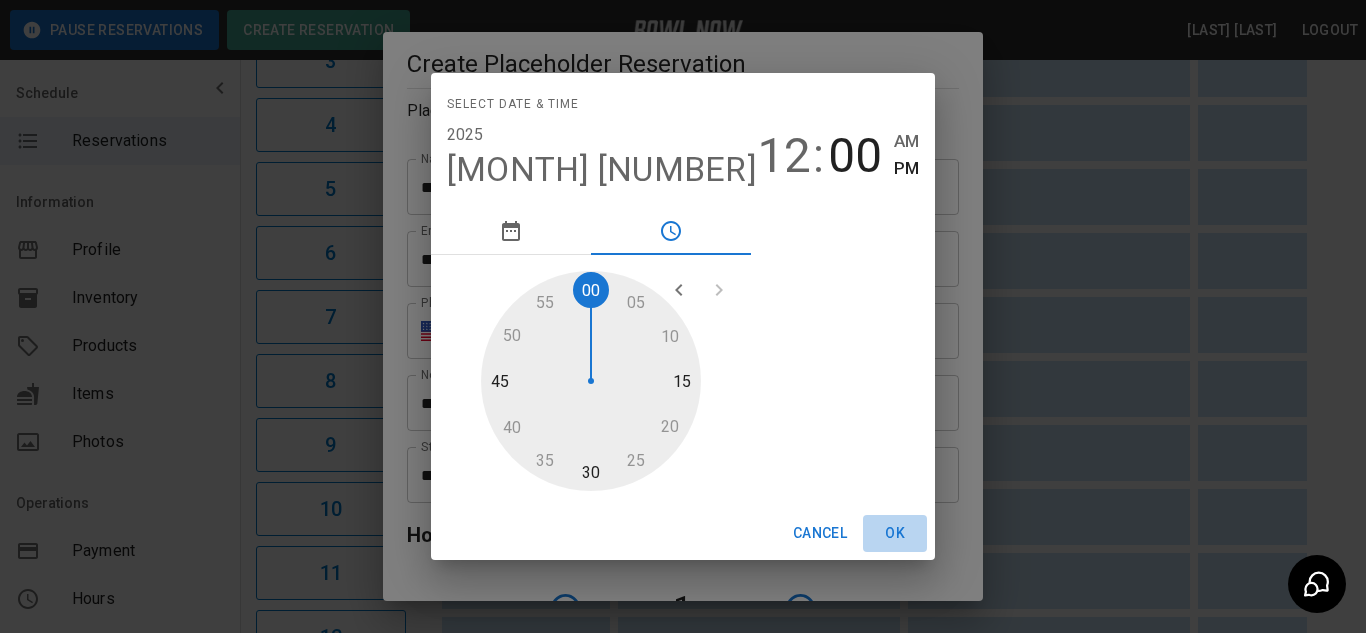 click on "OK" at bounding box center (895, 533) 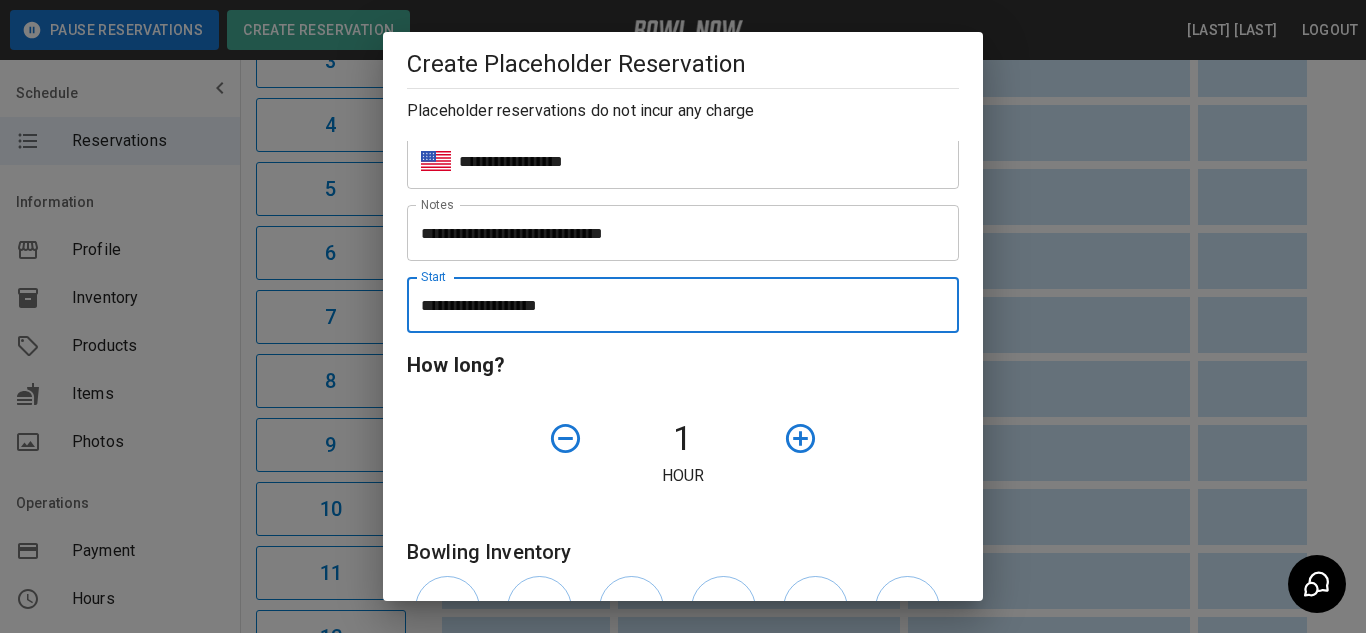 scroll, scrollTop: 194, scrollLeft: 0, axis: vertical 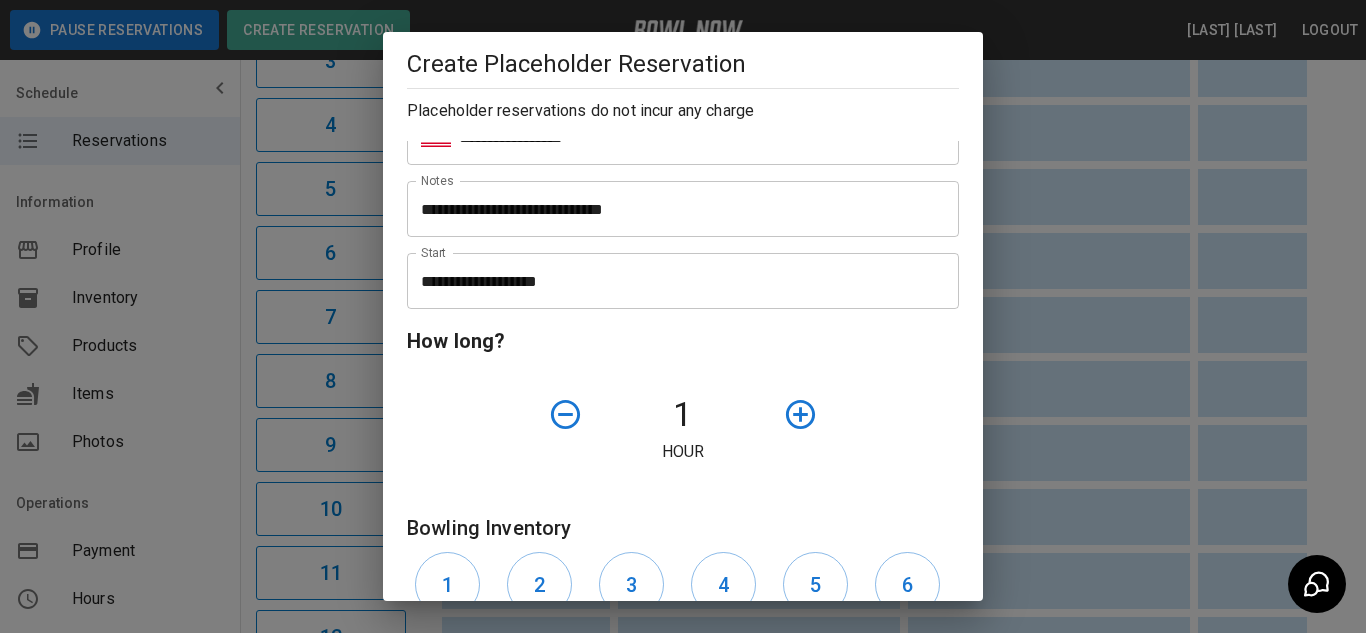 click at bounding box center [844, 414] 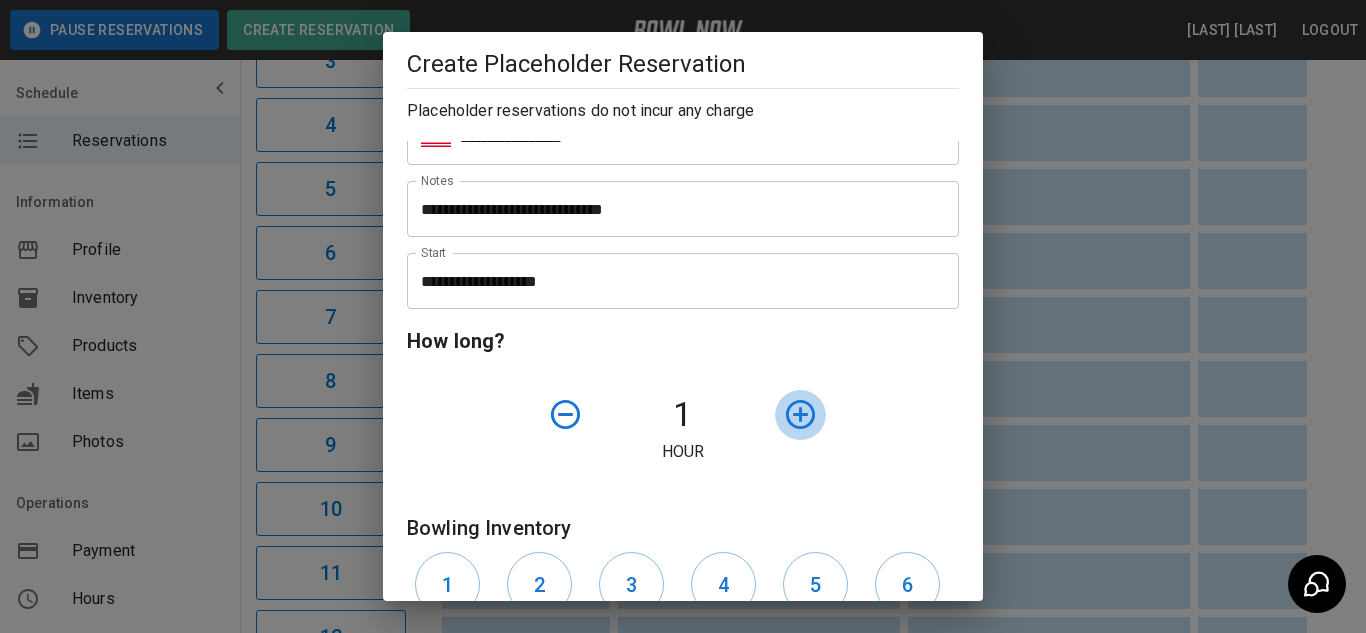 click 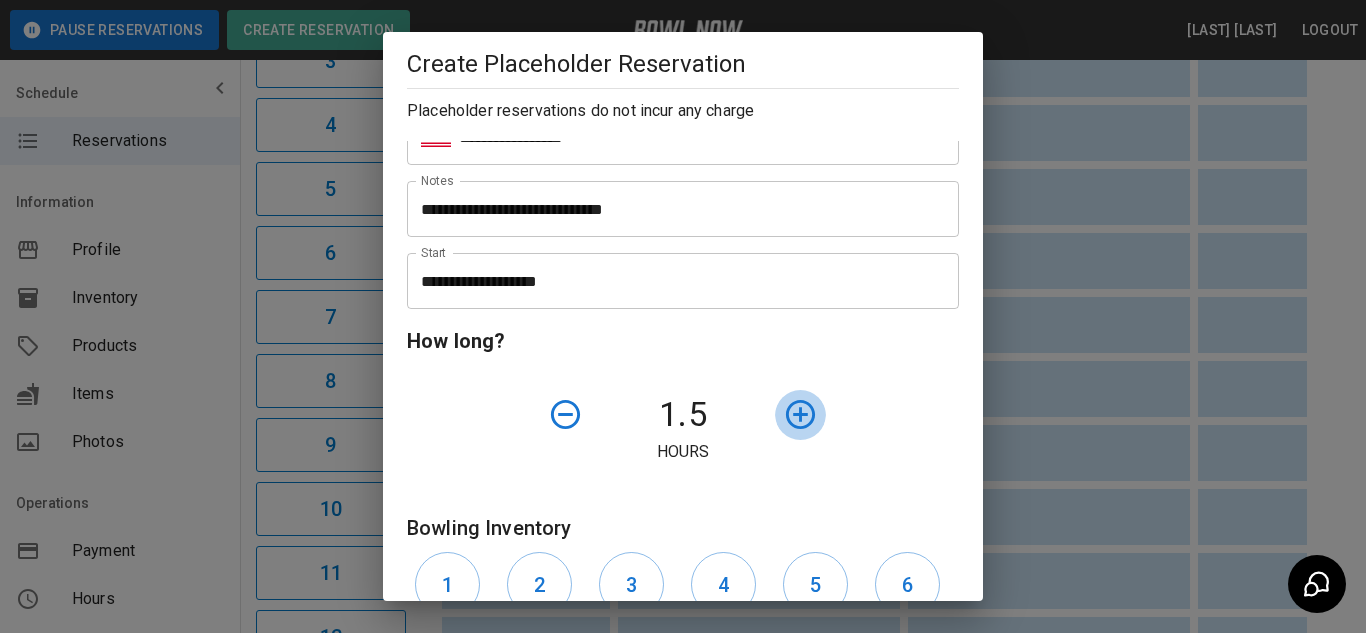 click 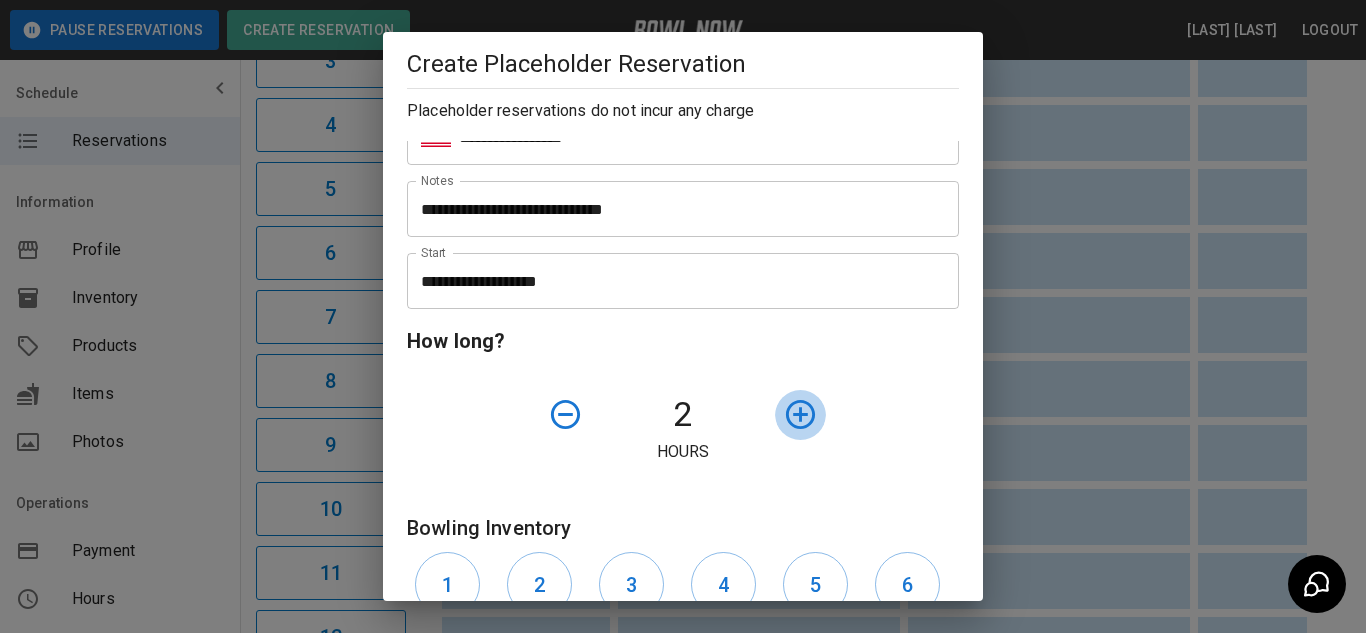 click 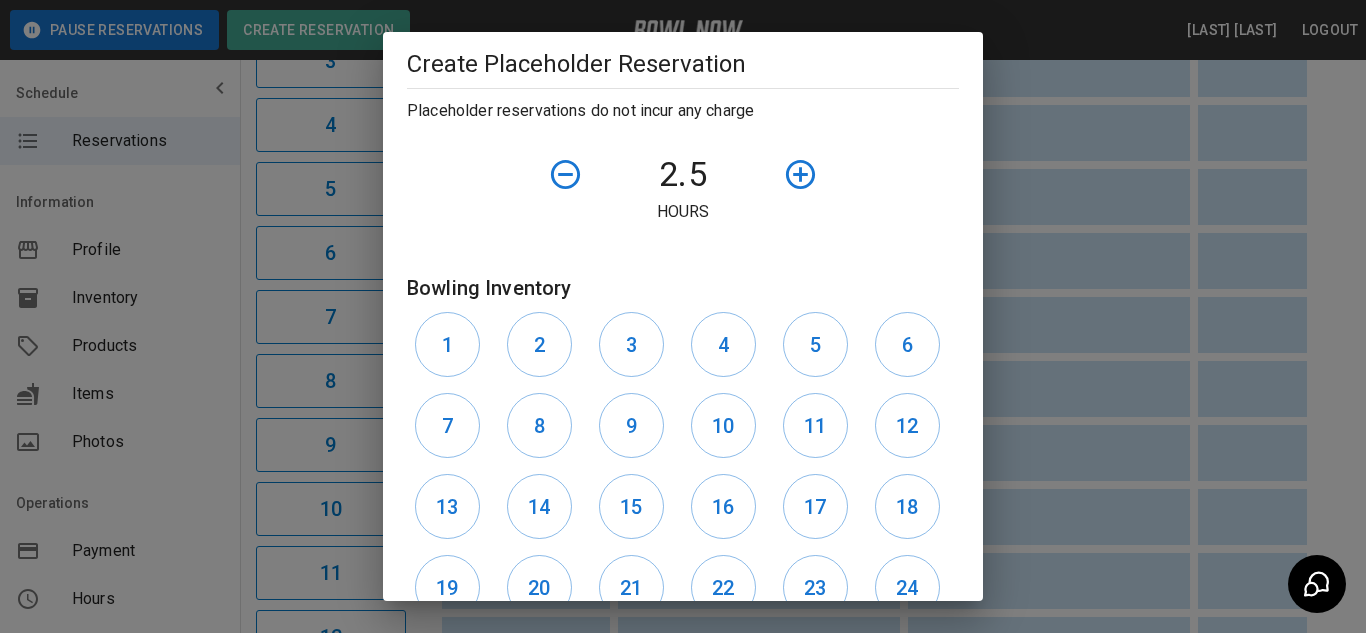 scroll, scrollTop: 436, scrollLeft: 0, axis: vertical 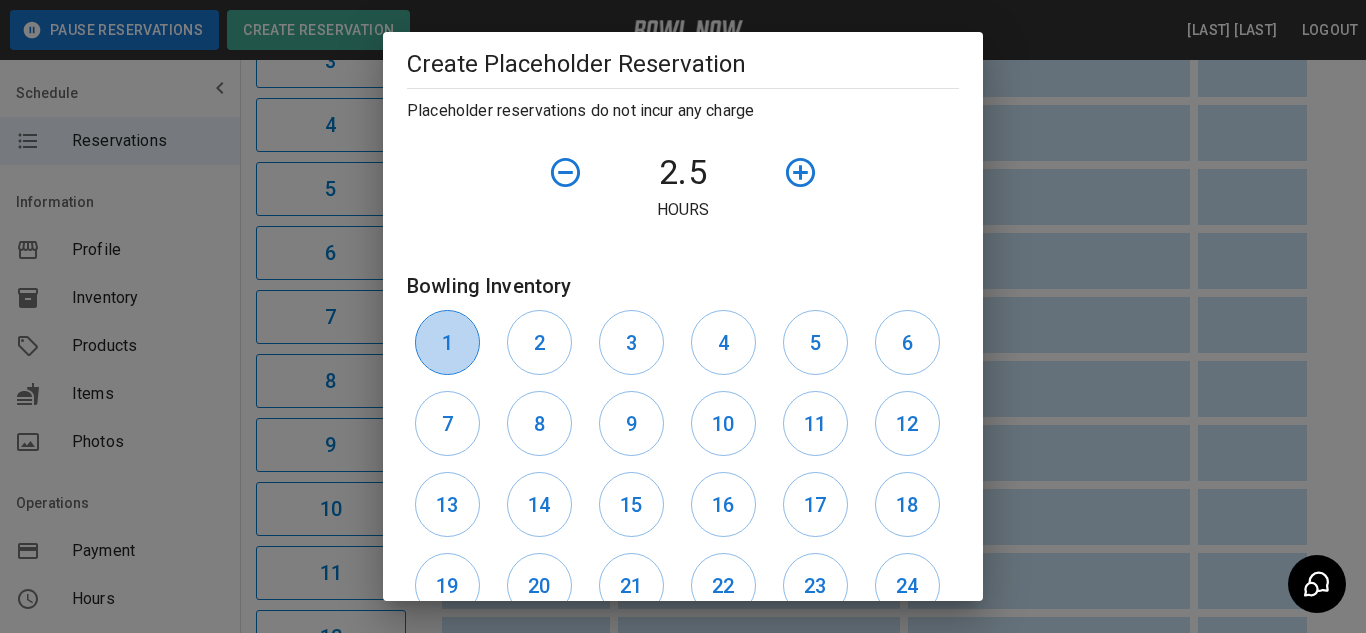 click on "1" at bounding box center [447, 342] 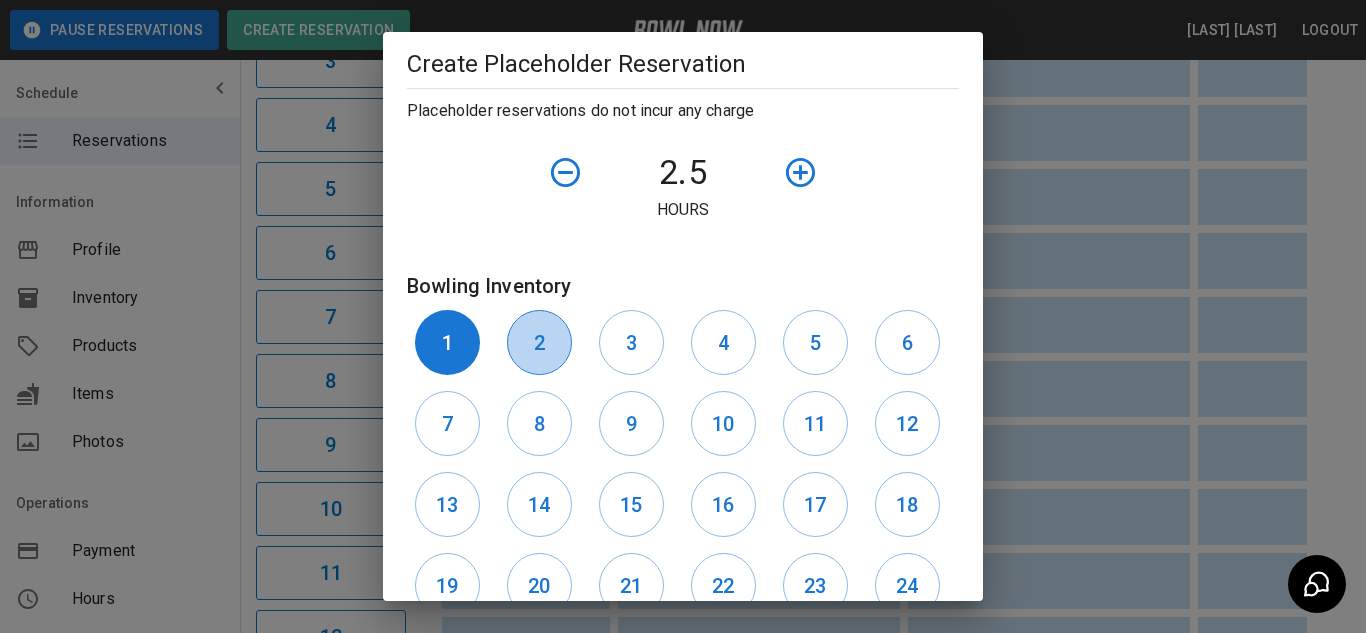 click on "2" at bounding box center (539, 342) 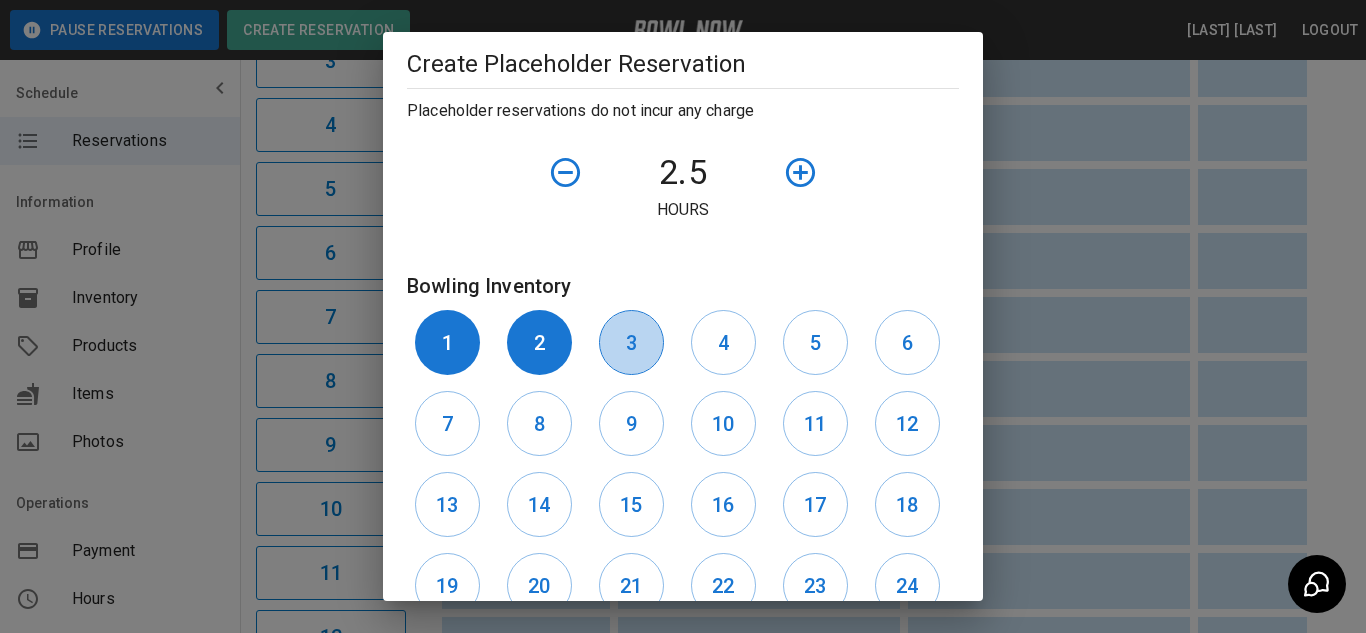 click on "3" at bounding box center [631, 343] 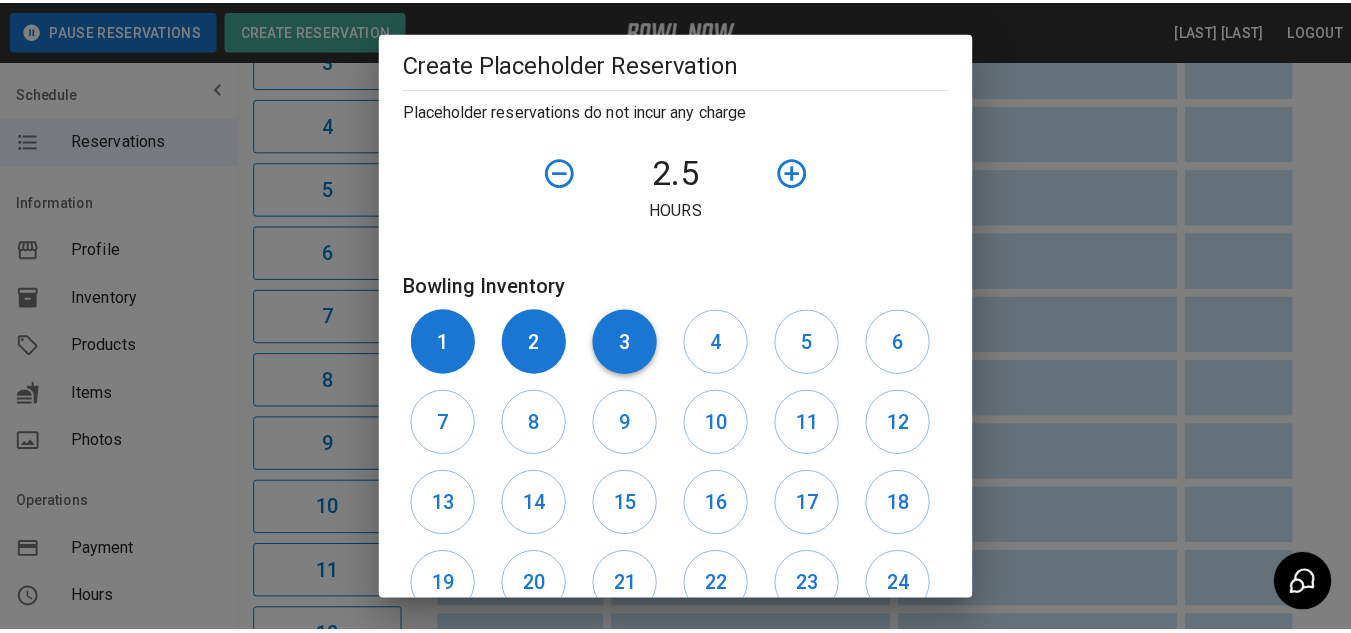 scroll, scrollTop: 579, scrollLeft: 0, axis: vertical 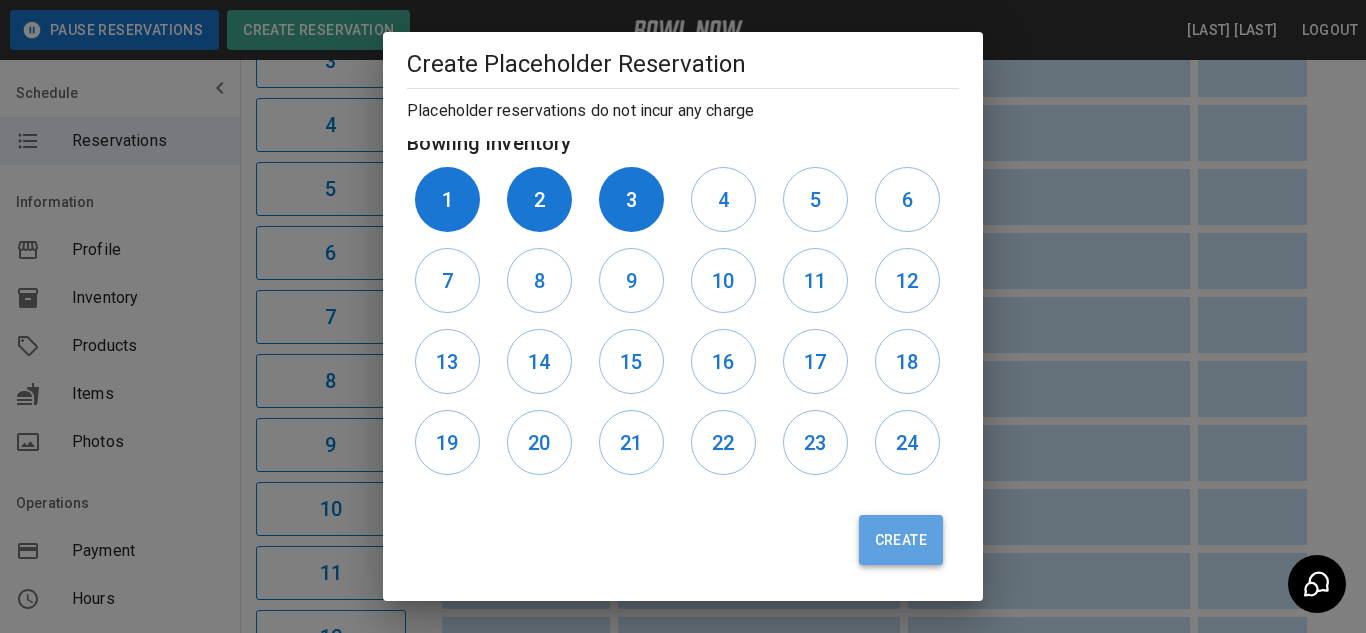 click on "Create" at bounding box center (901, 540) 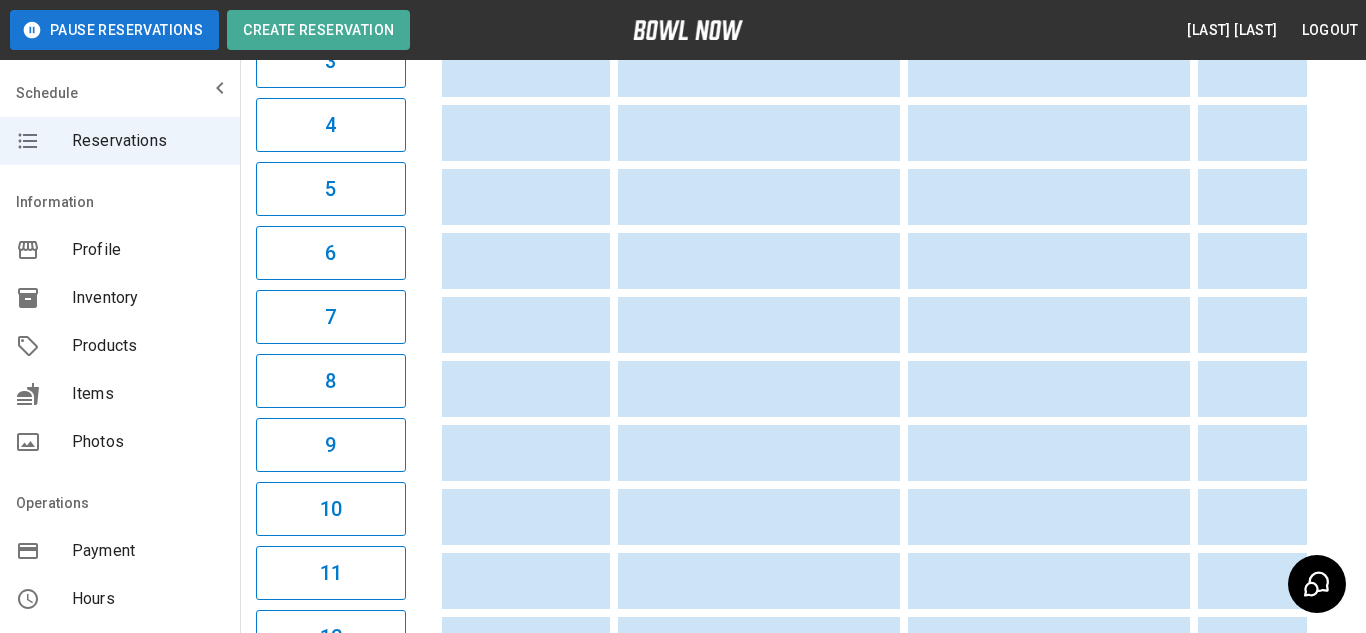 type 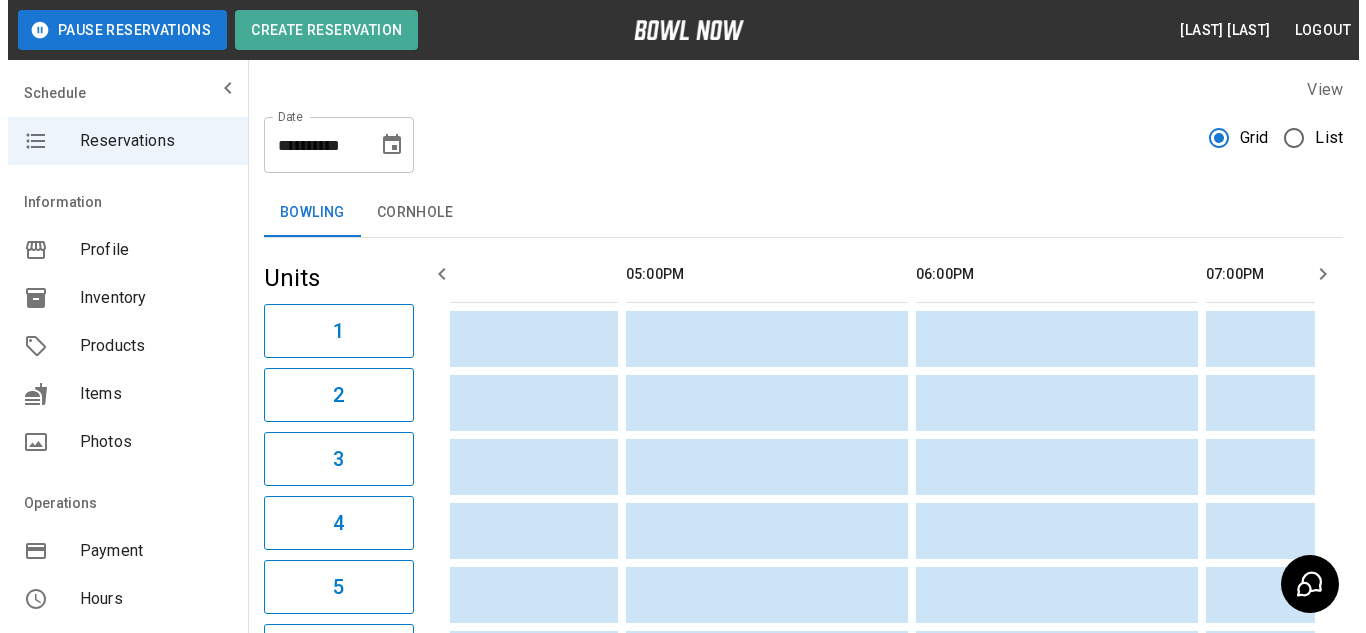 scroll, scrollTop: 0, scrollLeft: 0, axis: both 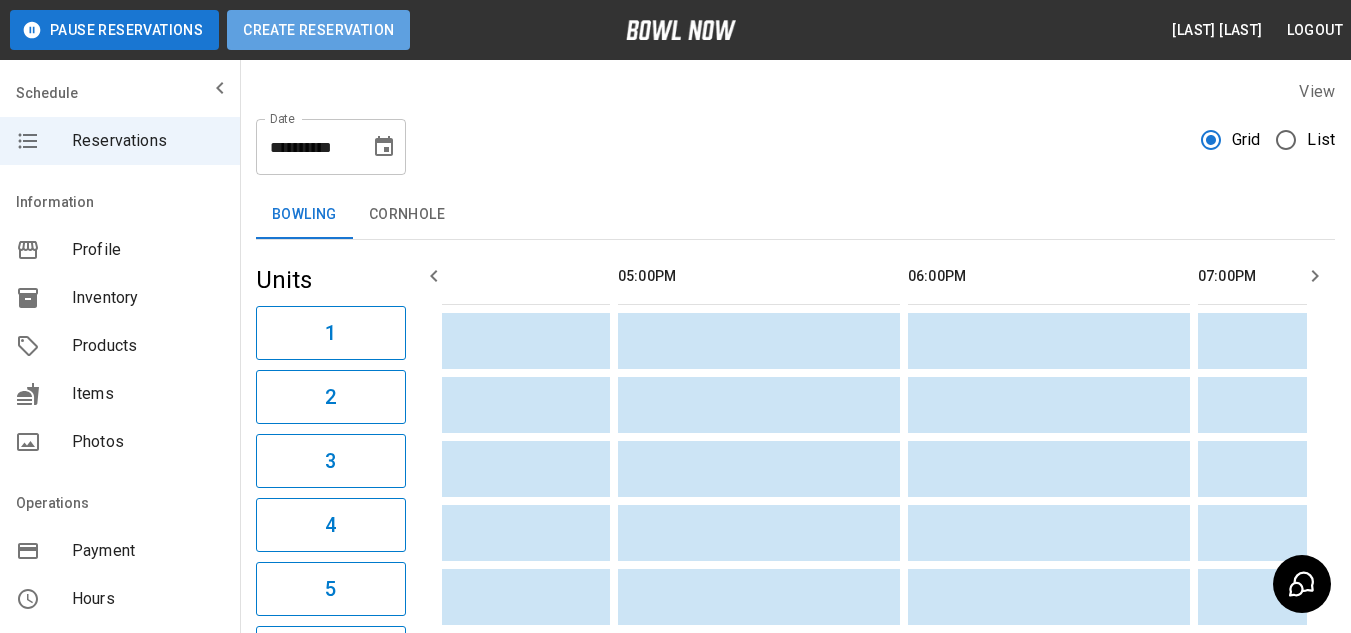 click on "Create Reservation" at bounding box center [318, 30] 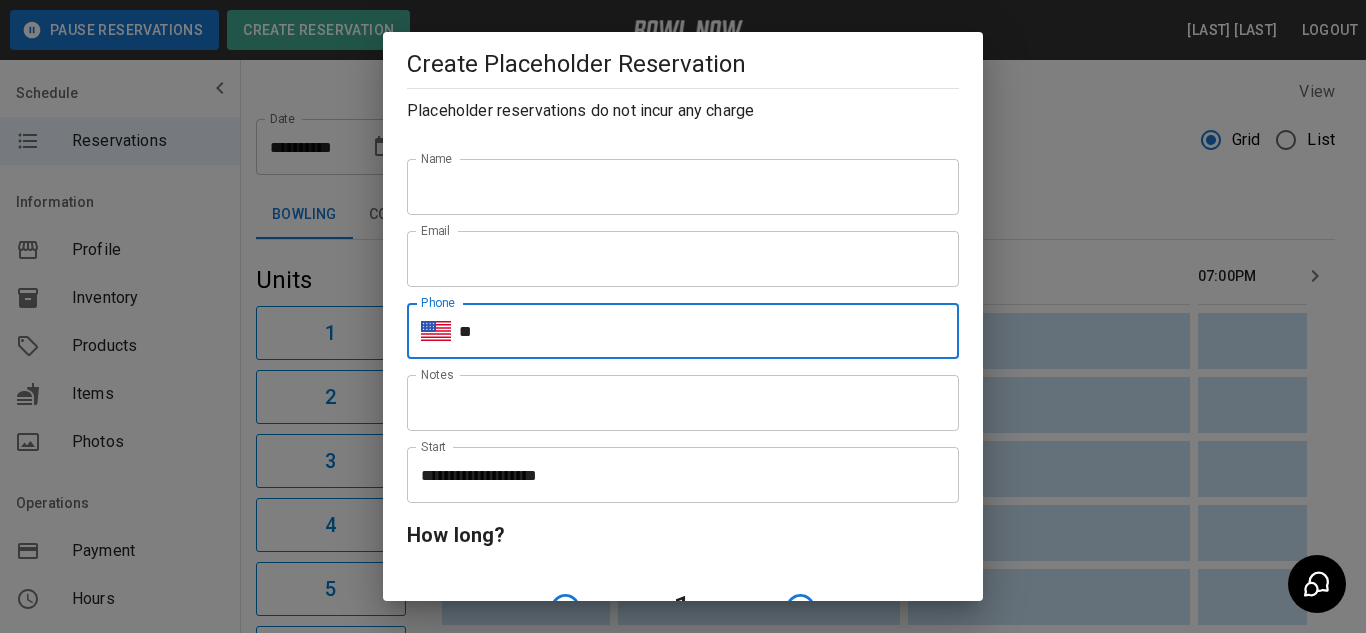 click on "**" at bounding box center [709, 331] 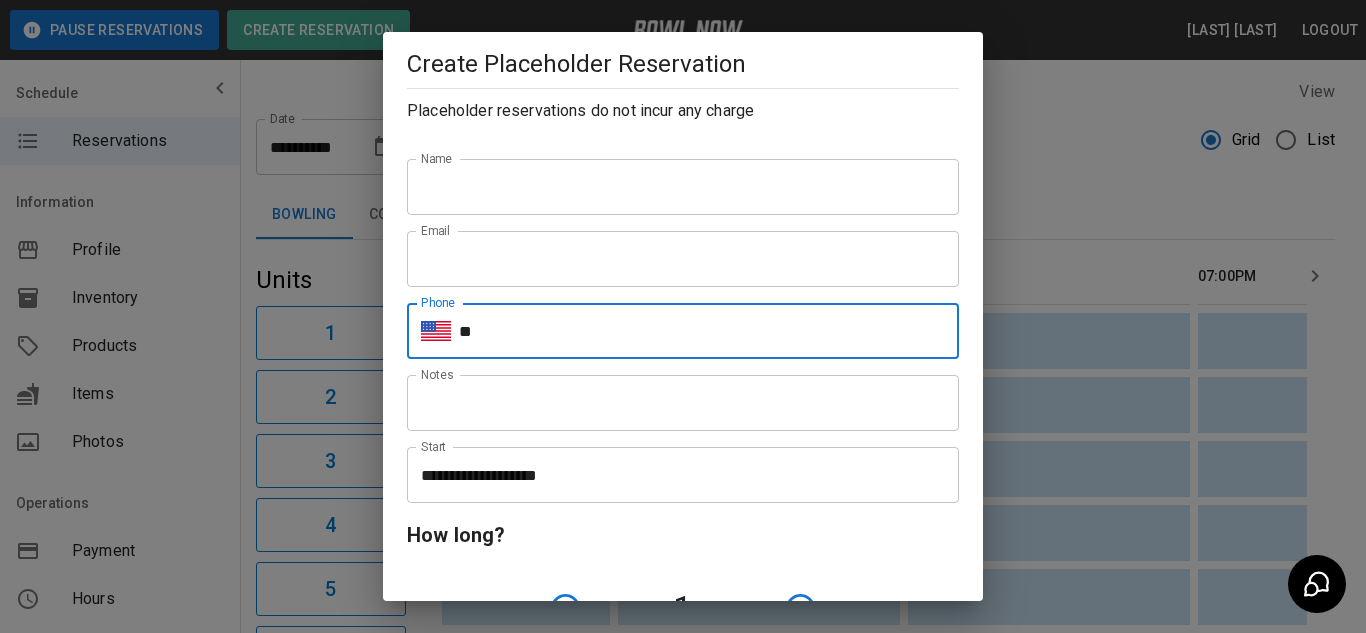 paste on "**********" 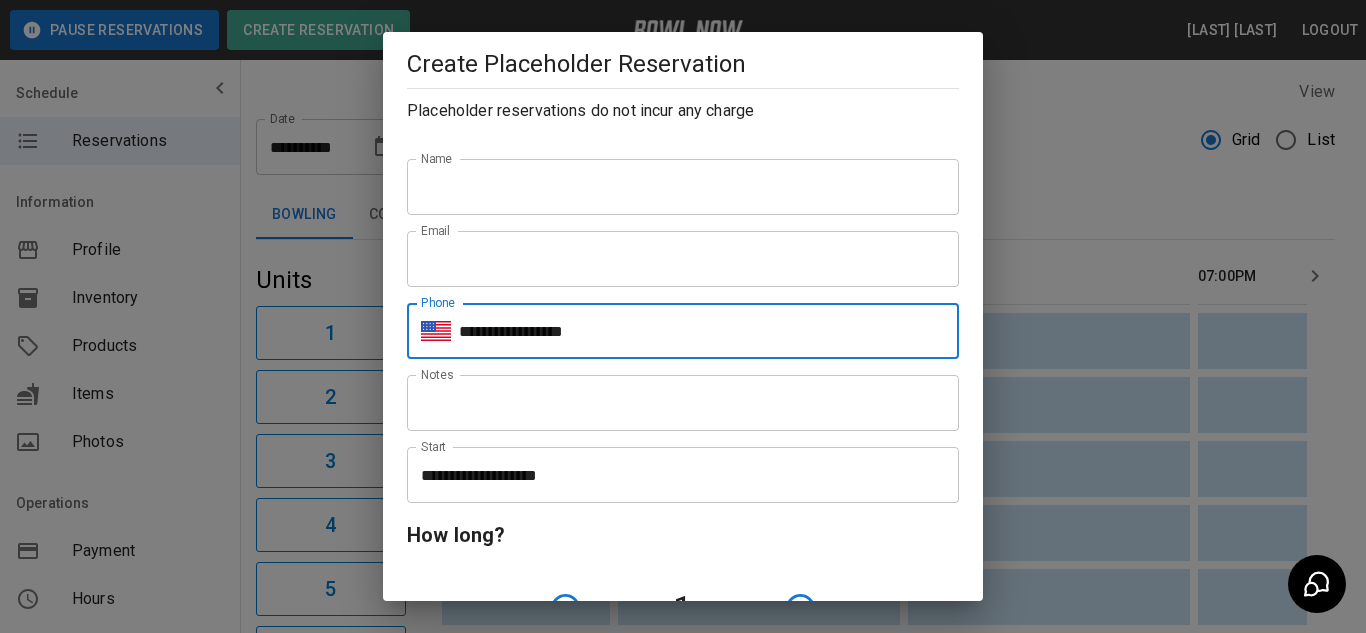 type on "**********" 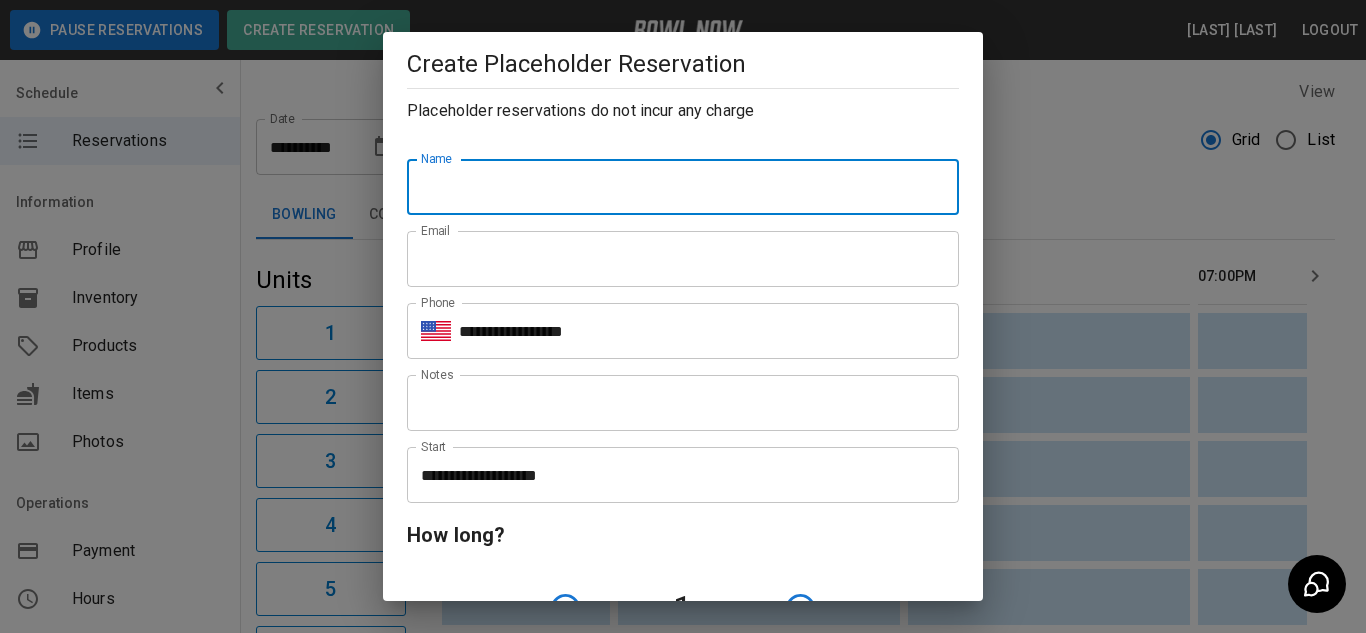 click on "Name" at bounding box center [683, 187] 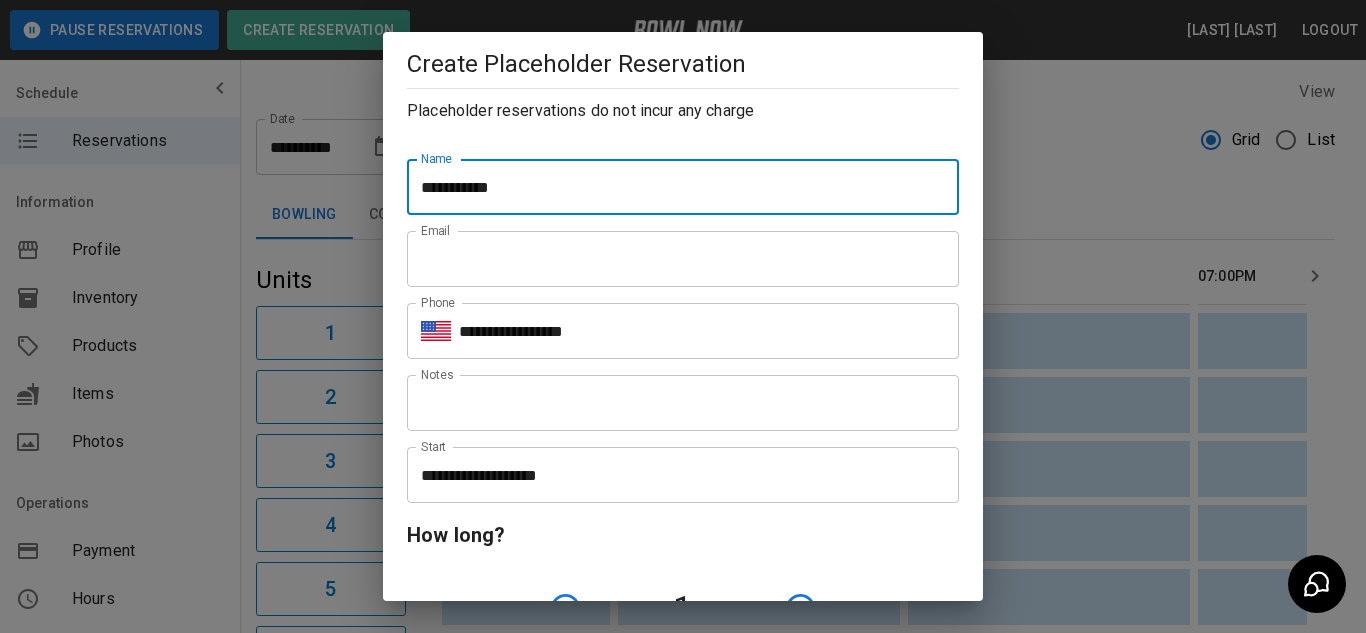 click on "**********" at bounding box center [683, 187] 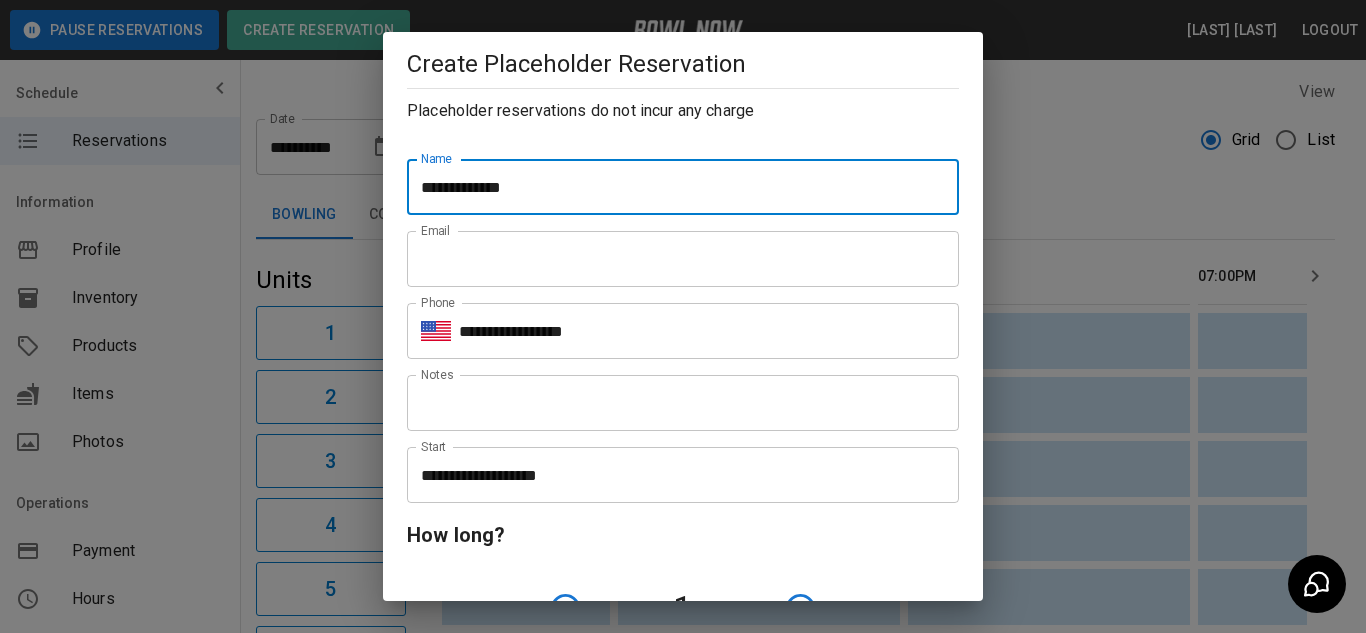 type on "**********" 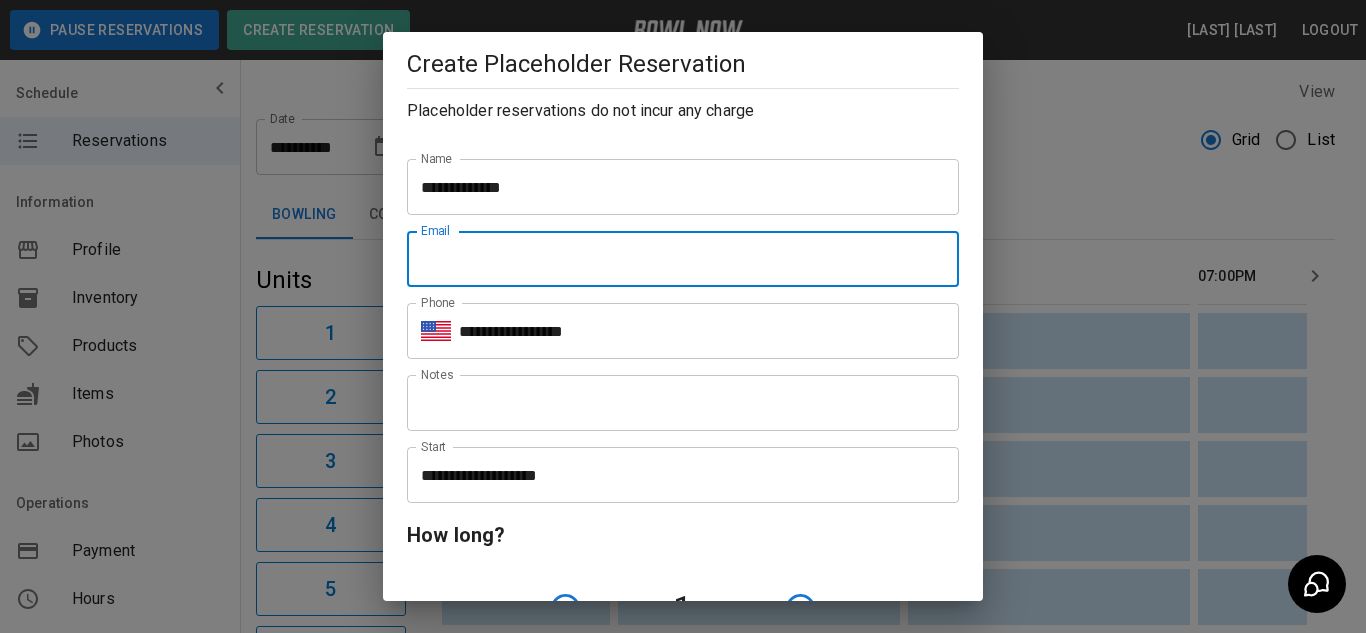 click on "Email" at bounding box center (683, 259) 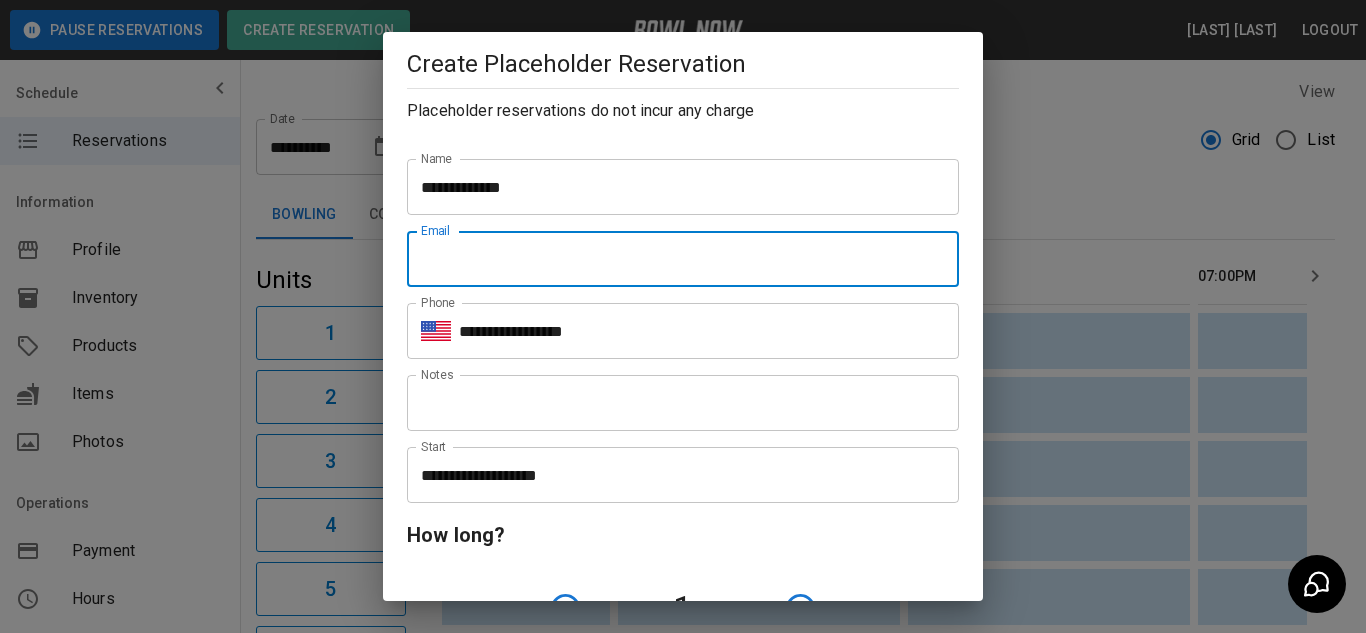 paste on "**********" 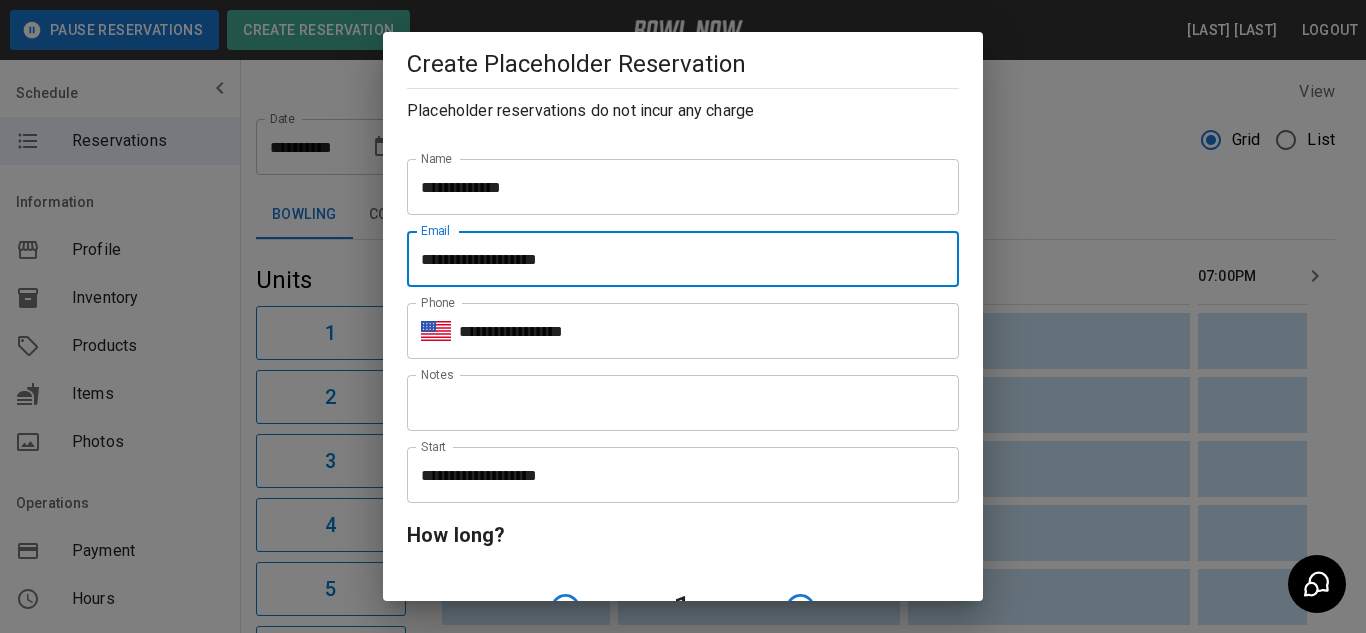 type on "**********" 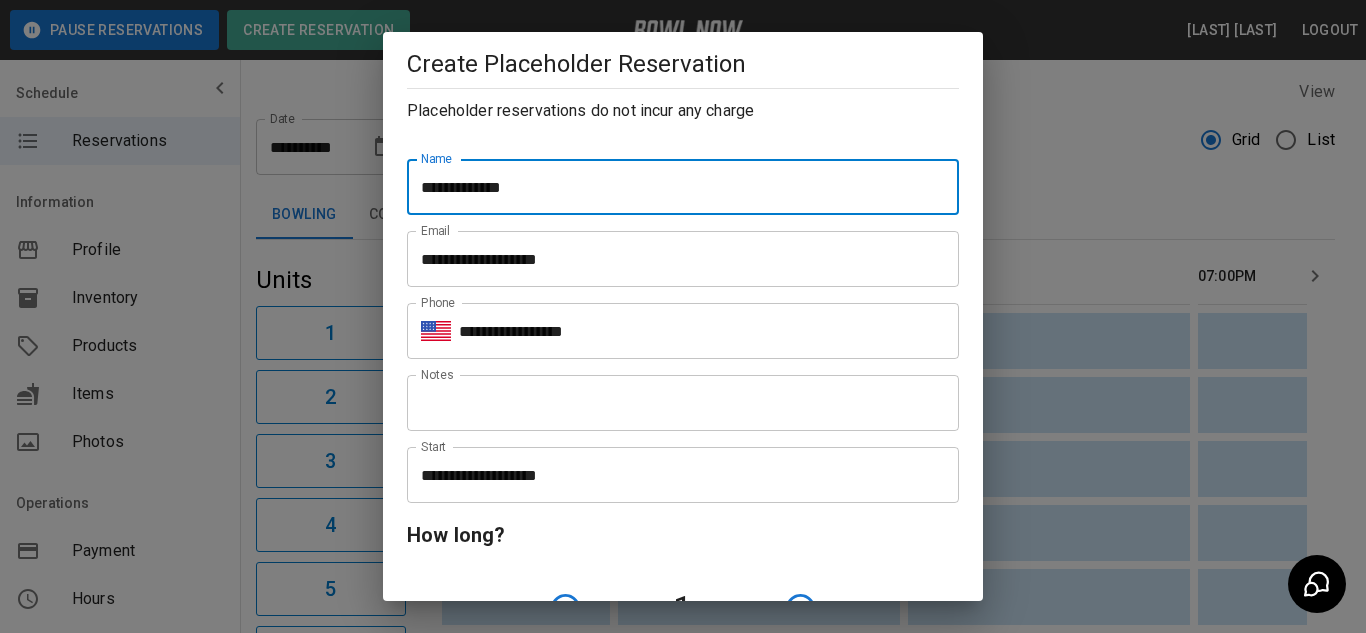 click on "**********" at bounding box center [683, 187] 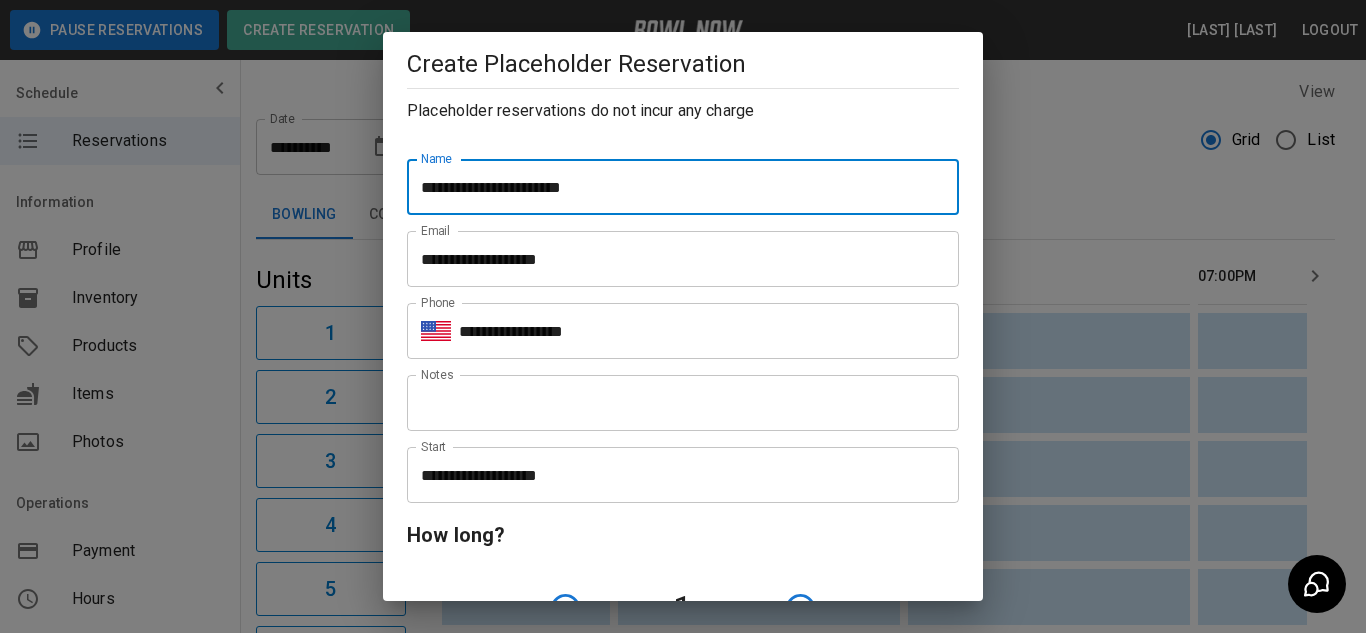 click on "**********" at bounding box center (683, 187) 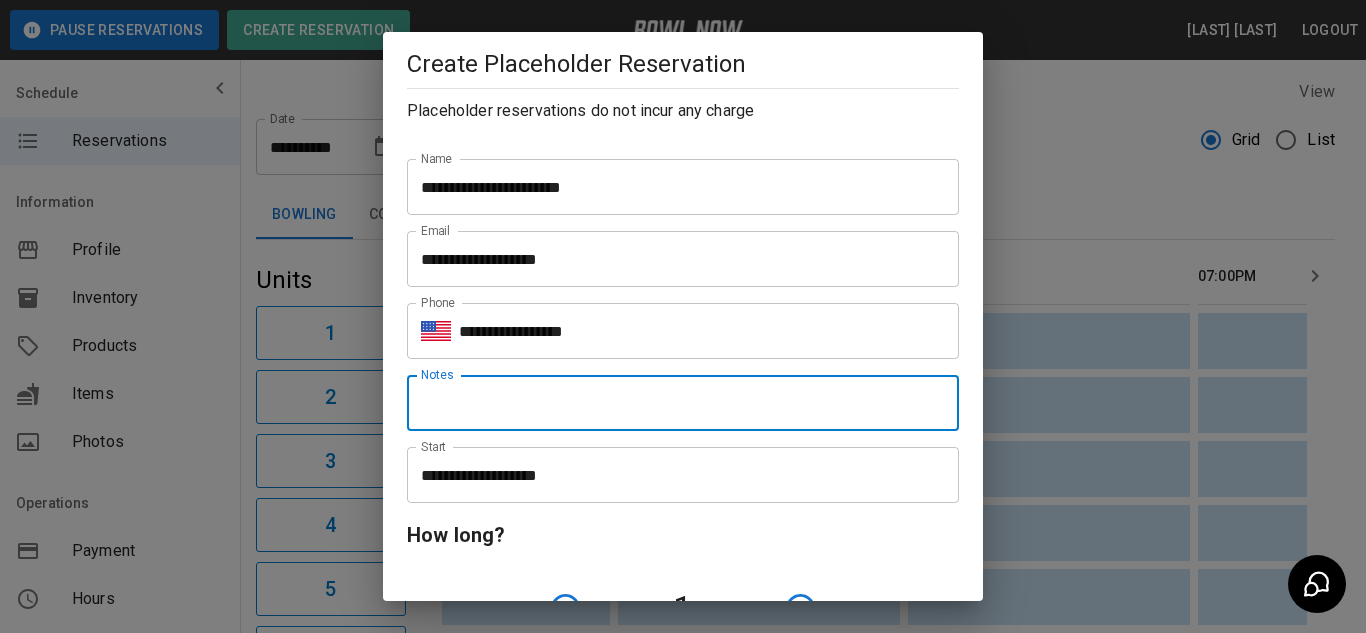 click on "Notes" at bounding box center (683, 403) 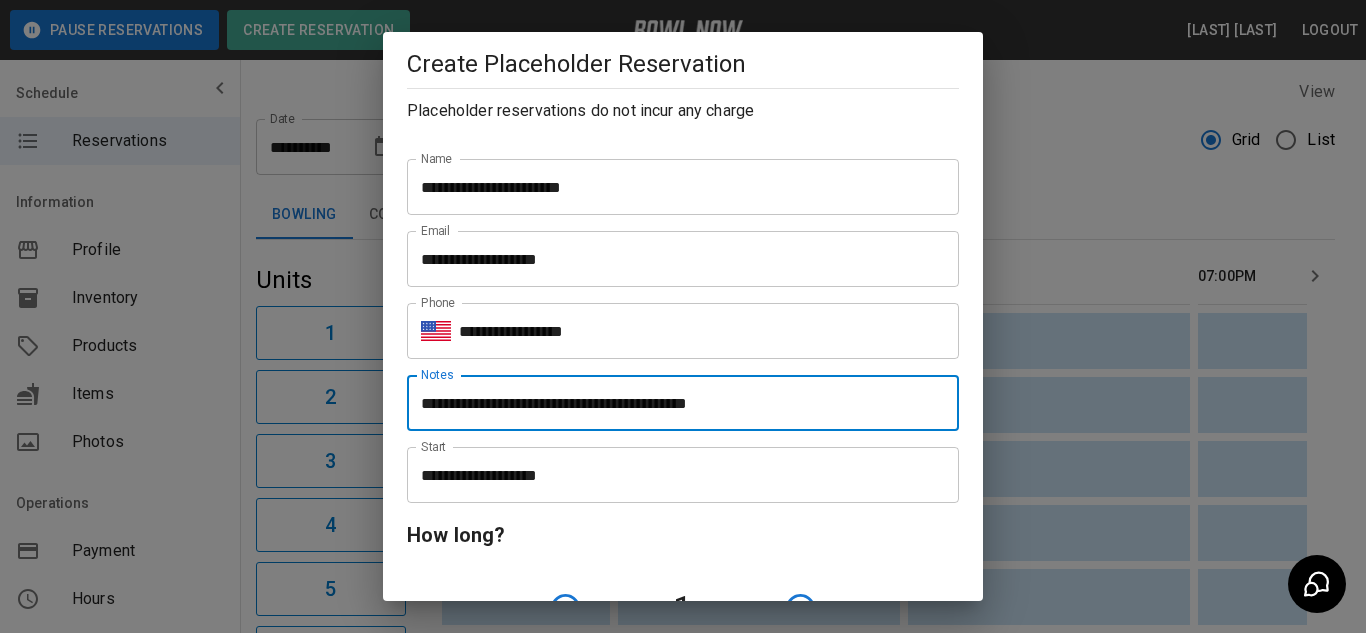 click on "**********" at bounding box center (683, 403) 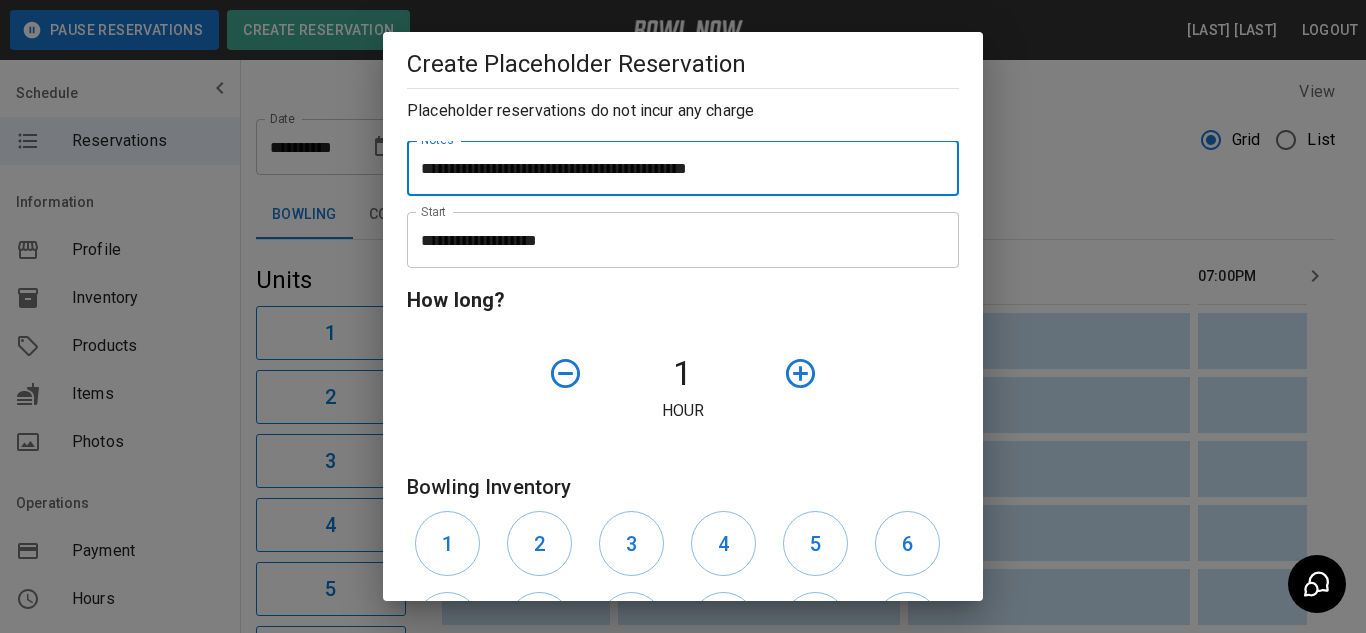scroll, scrollTop: 289, scrollLeft: 0, axis: vertical 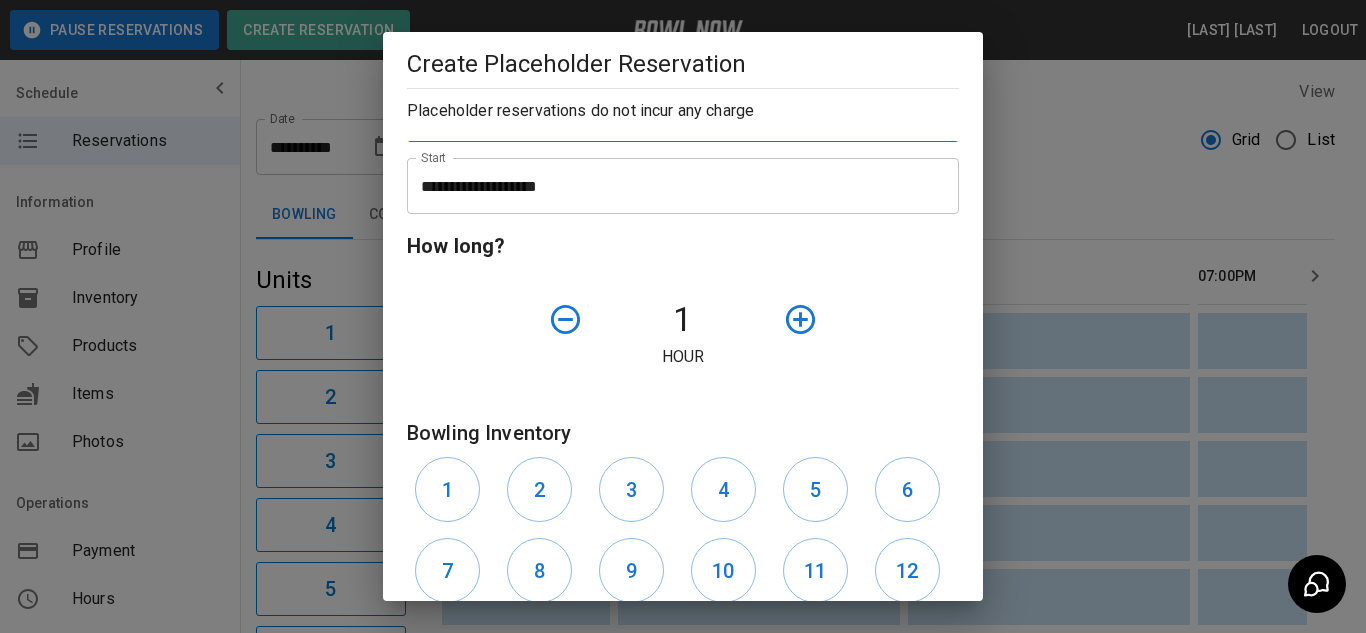type on "**********" 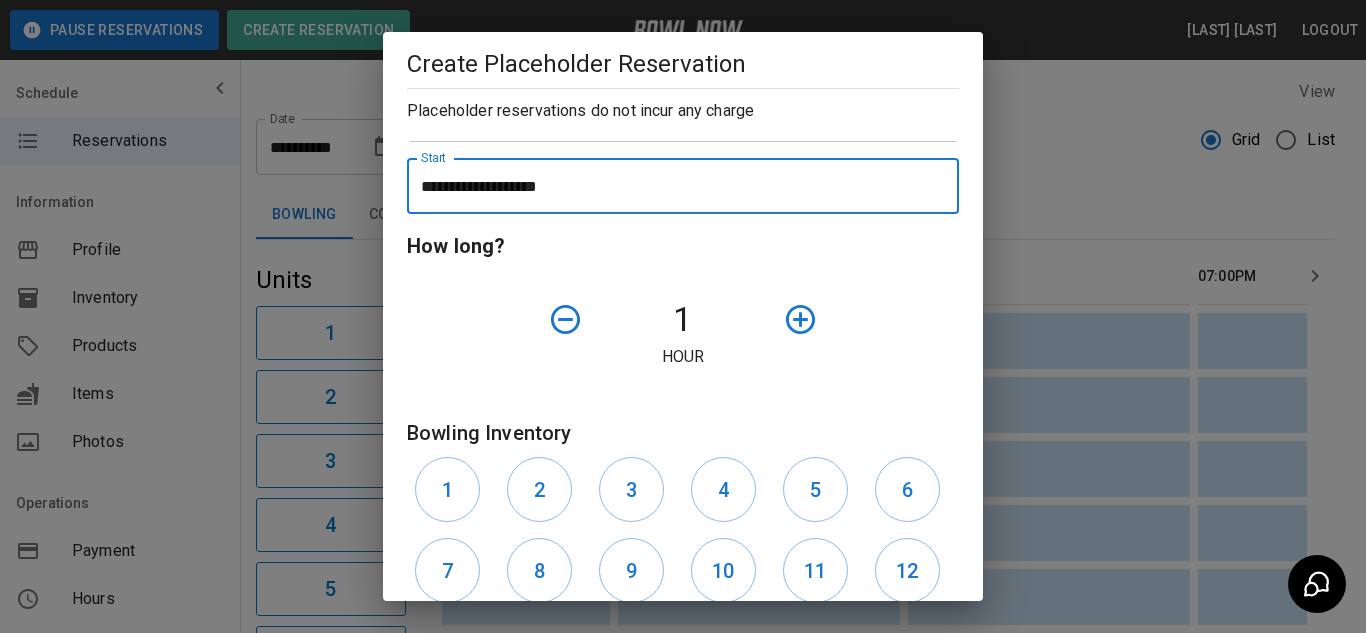 click on "**********" at bounding box center (676, 186) 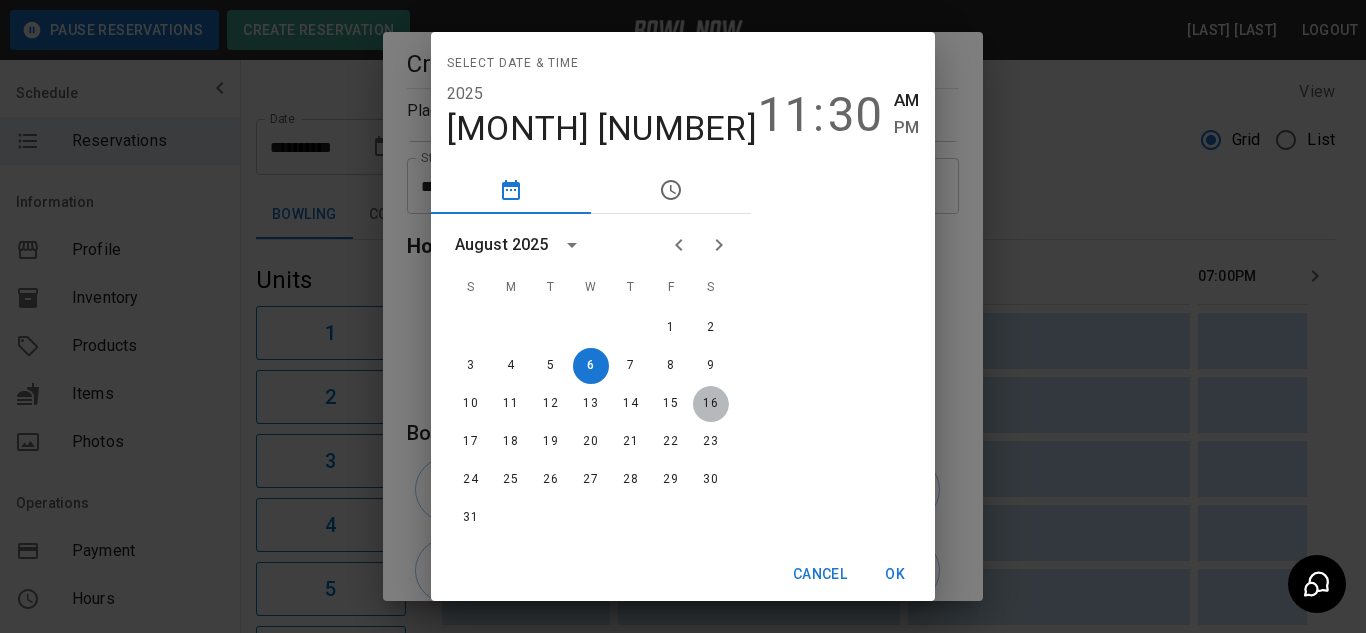 click on "16" at bounding box center [711, 404] 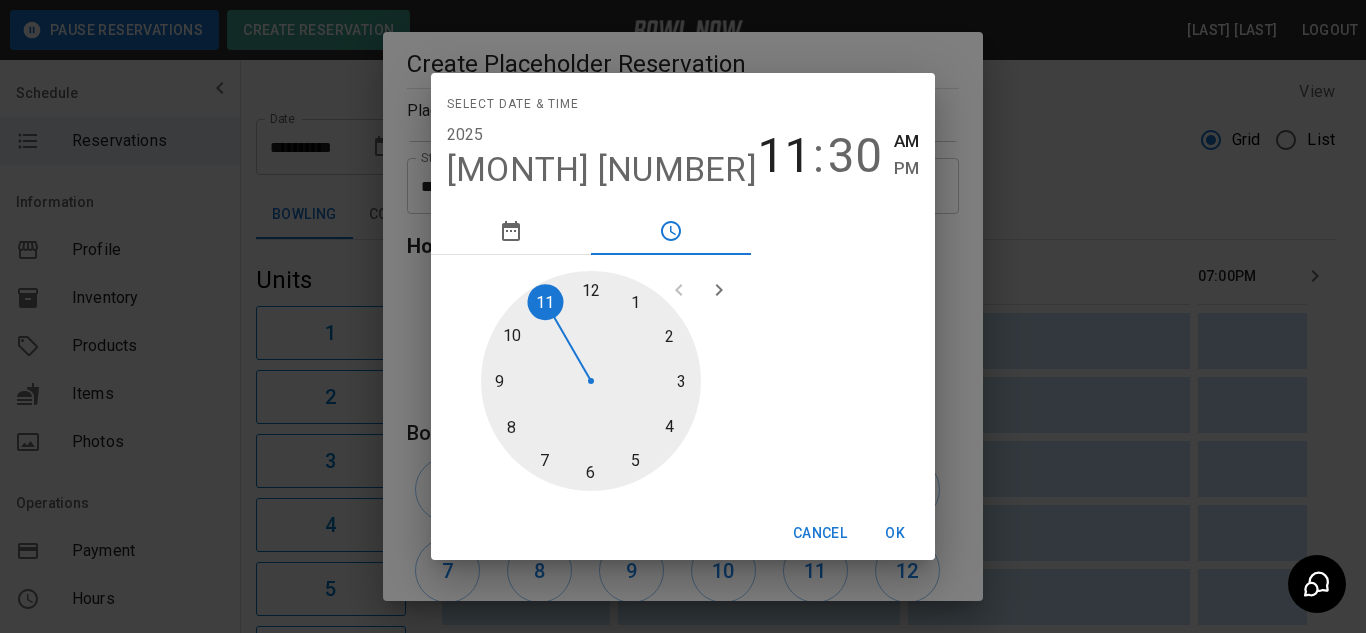 click at bounding box center (591, 381) 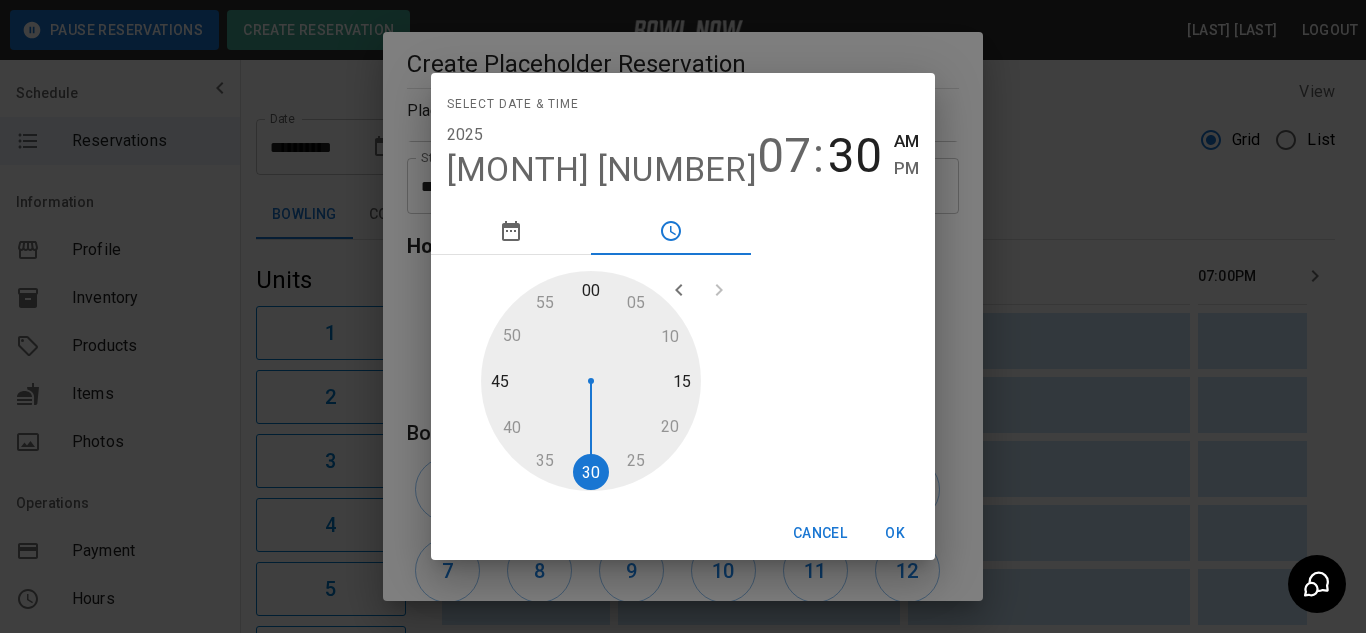 click at bounding box center [591, 381] 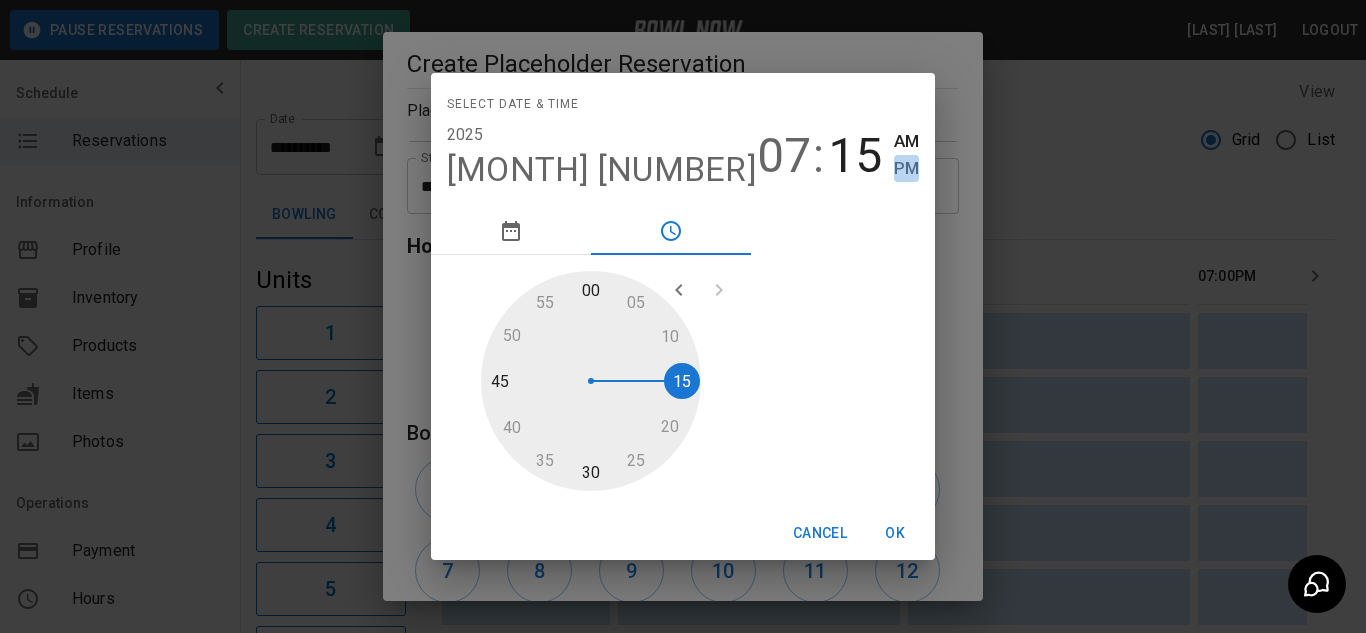 click on "PM" at bounding box center [906, 168] 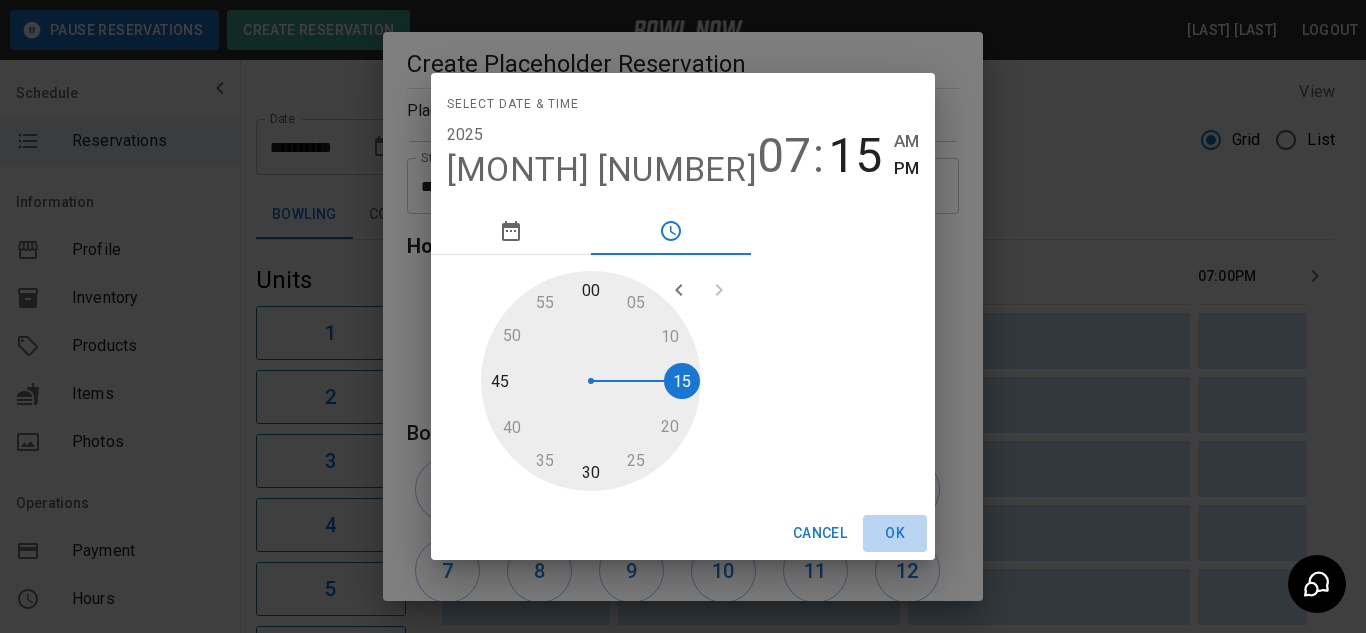 click on "OK" at bounding box center (895, 533) 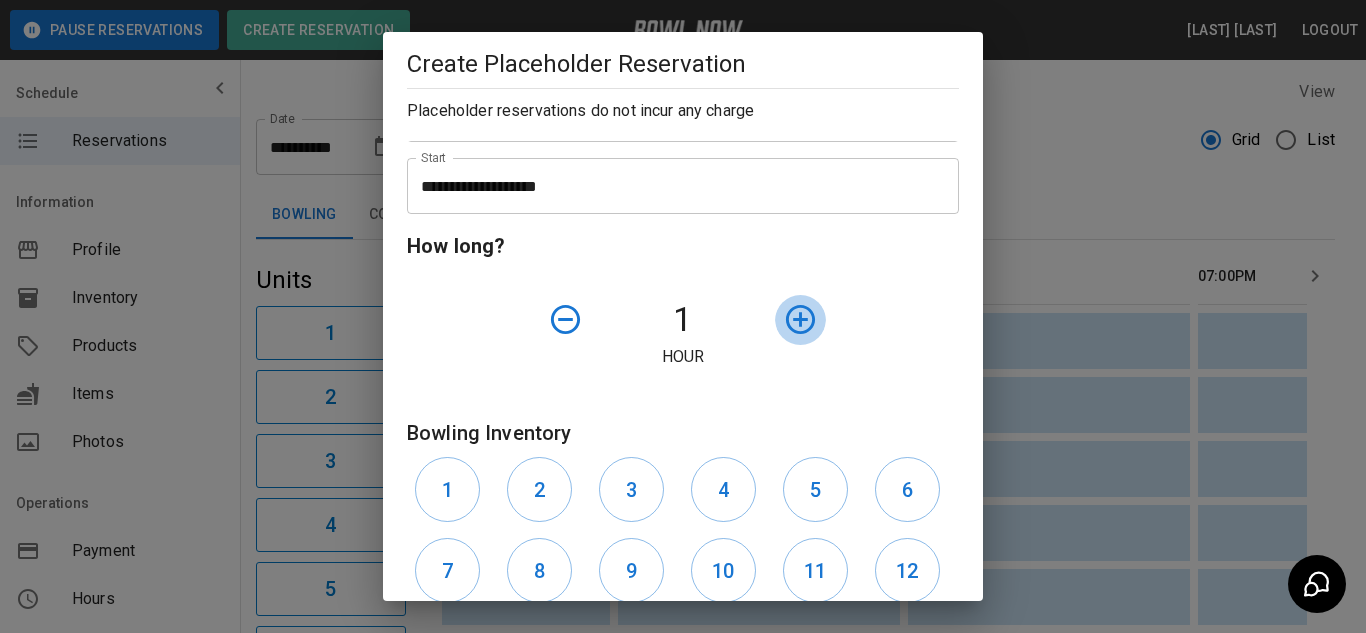 click 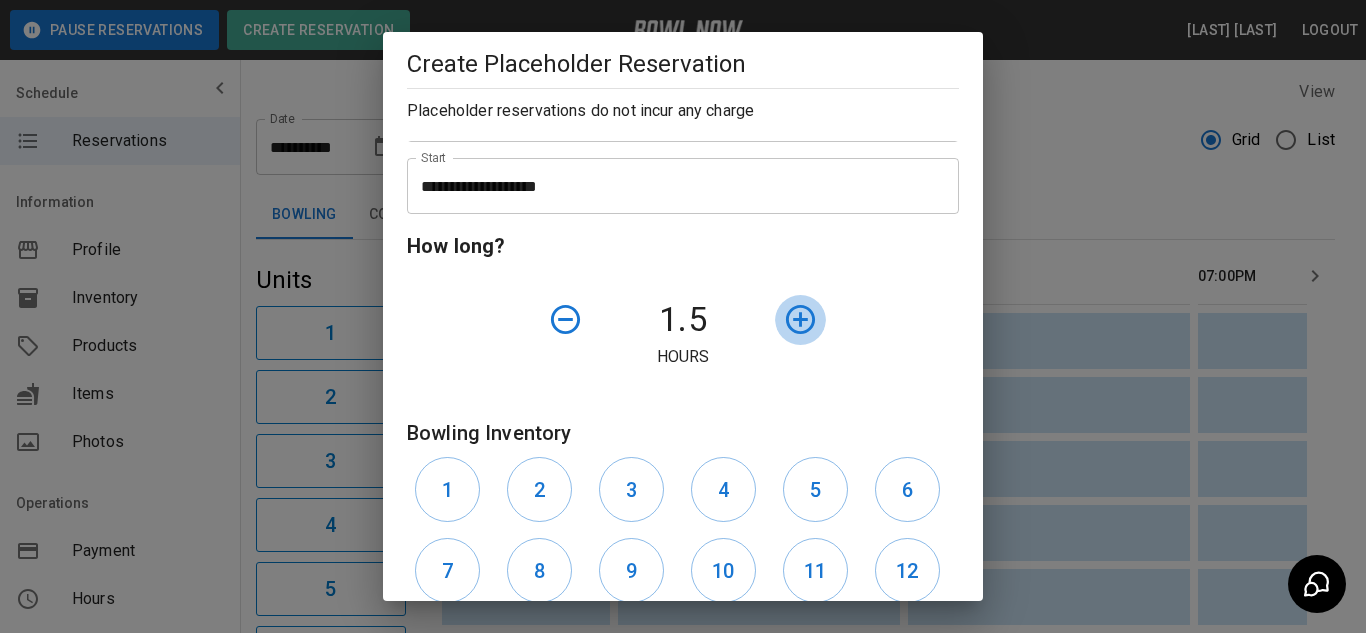 click 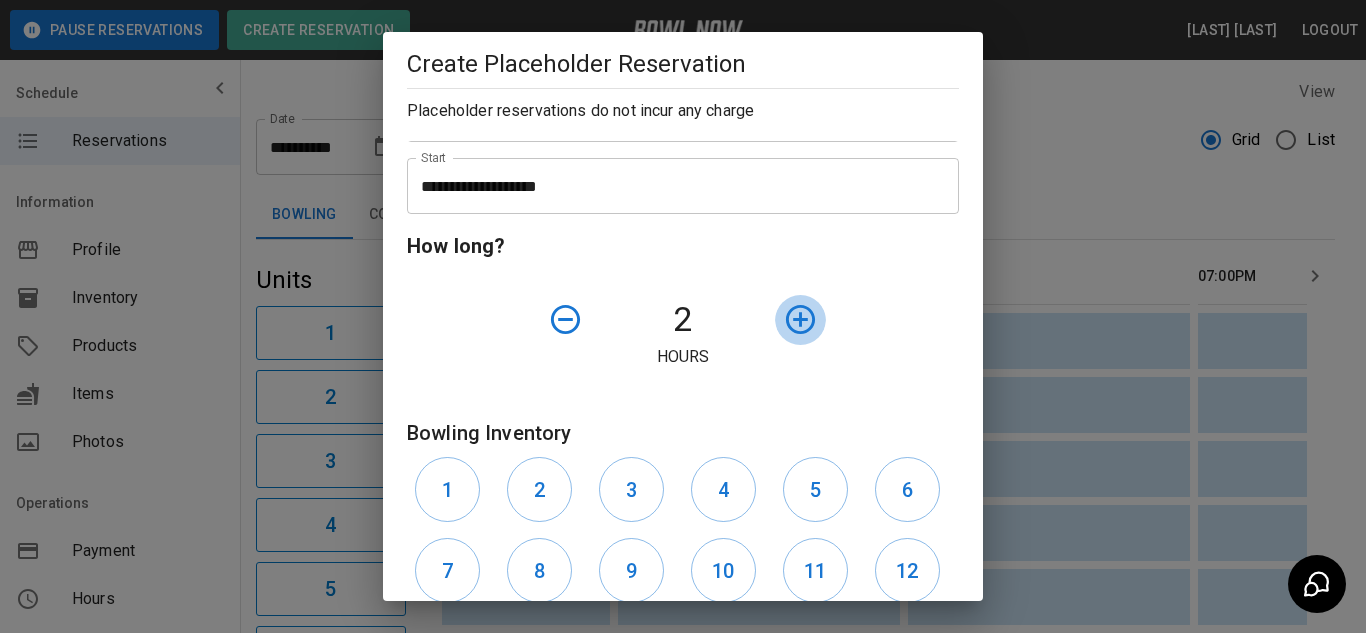 click 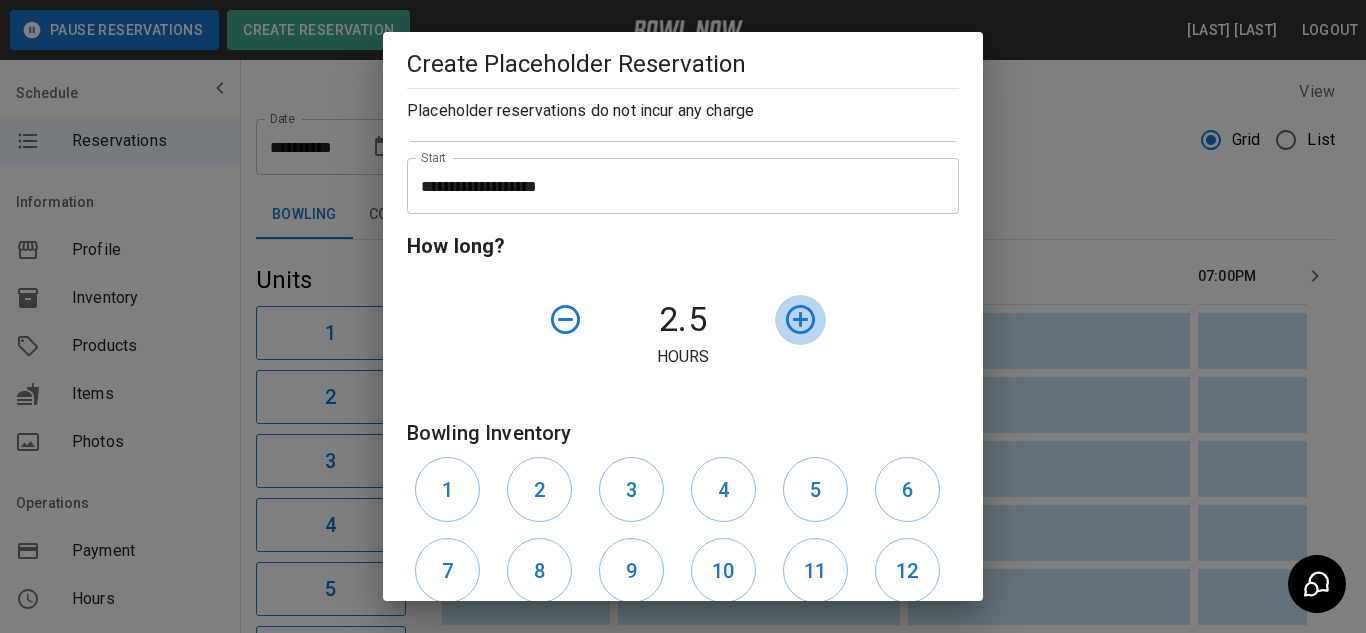 click 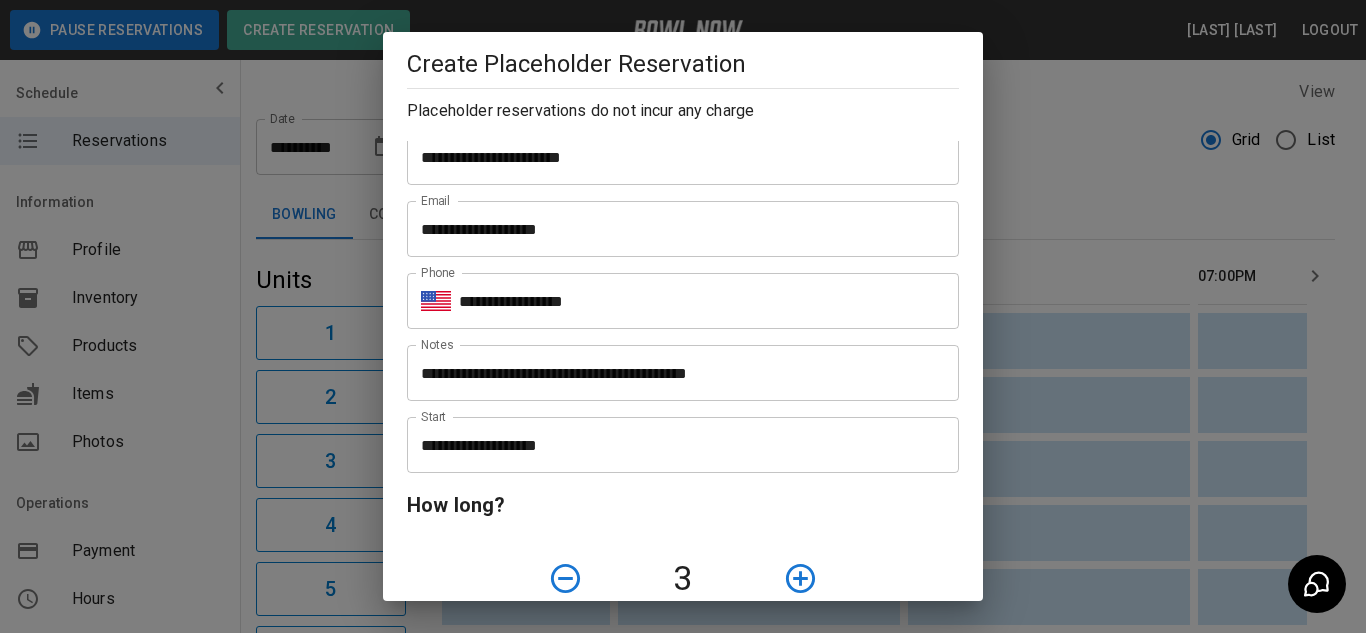 scroll, scrollTop: 29, scrollLeft: 0, axis: vertical 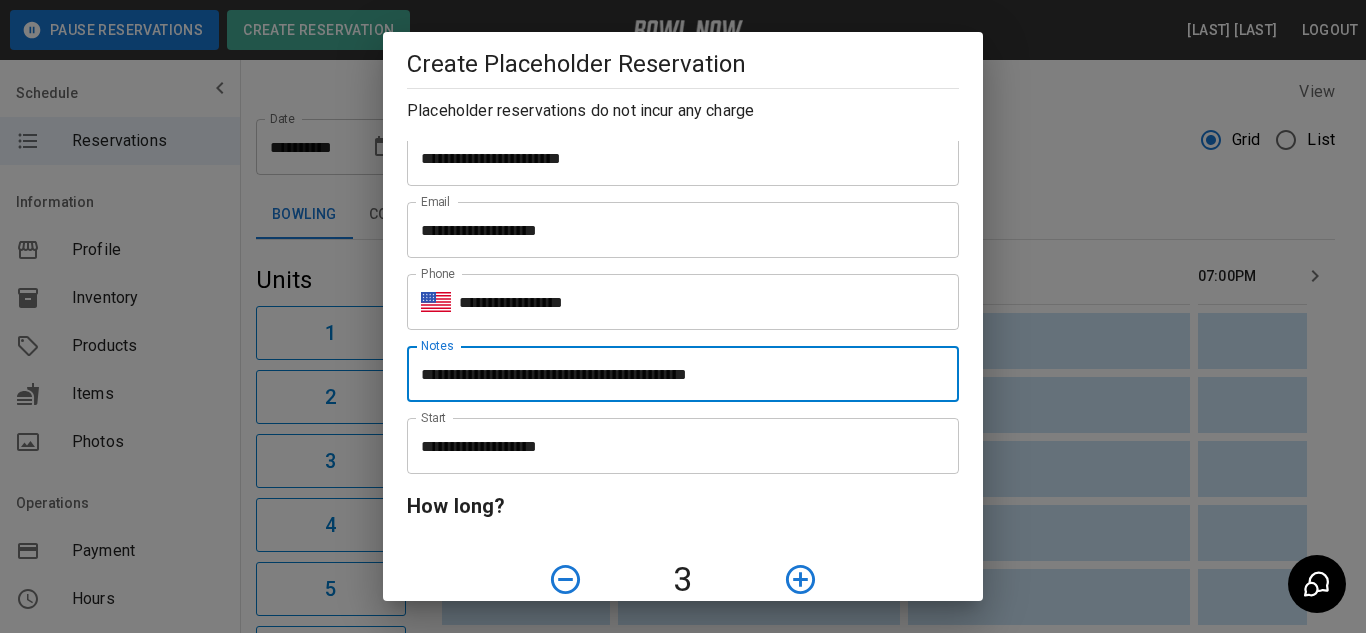 click on "**********" at bounding box center [683, 374] 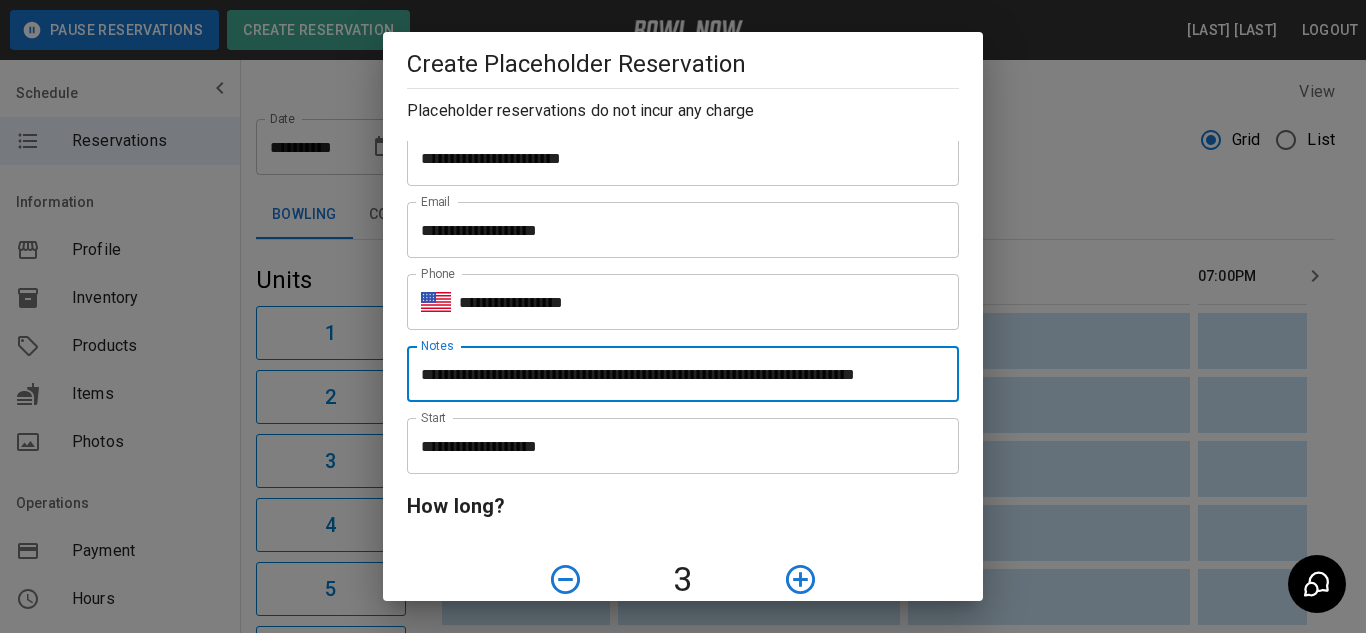 scroll, scrollTop: 0, scrollLeft: 7, axis: horizontal 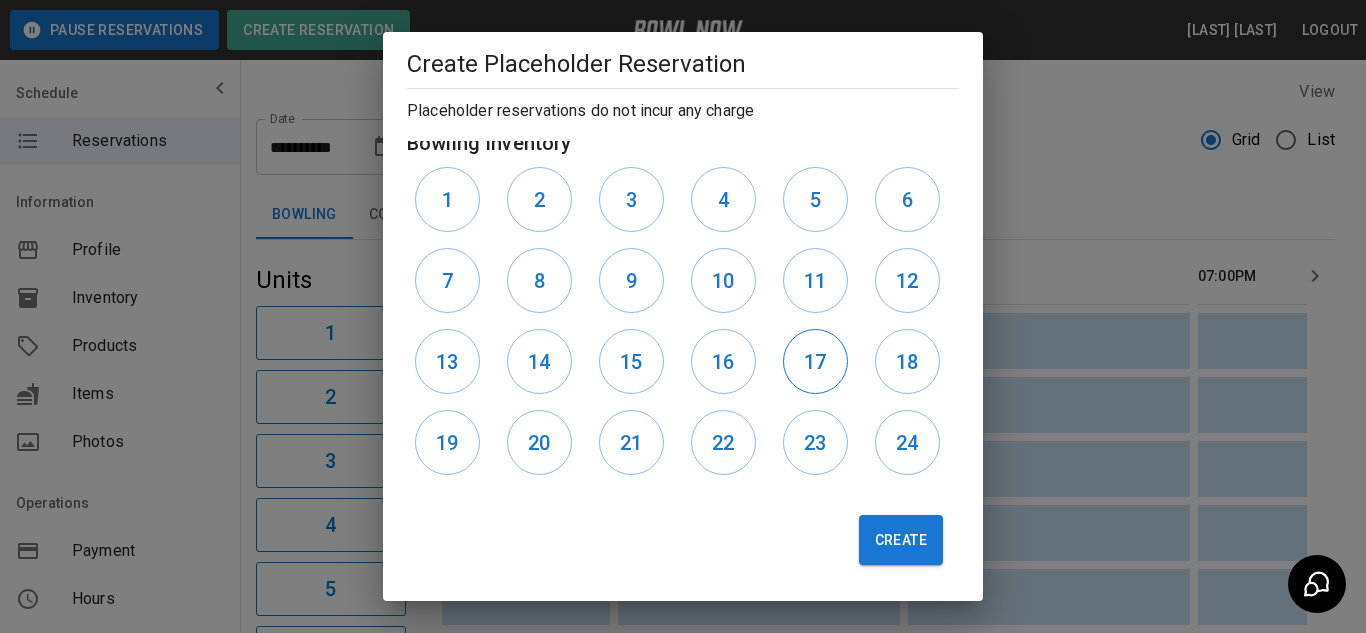 type on "**********" 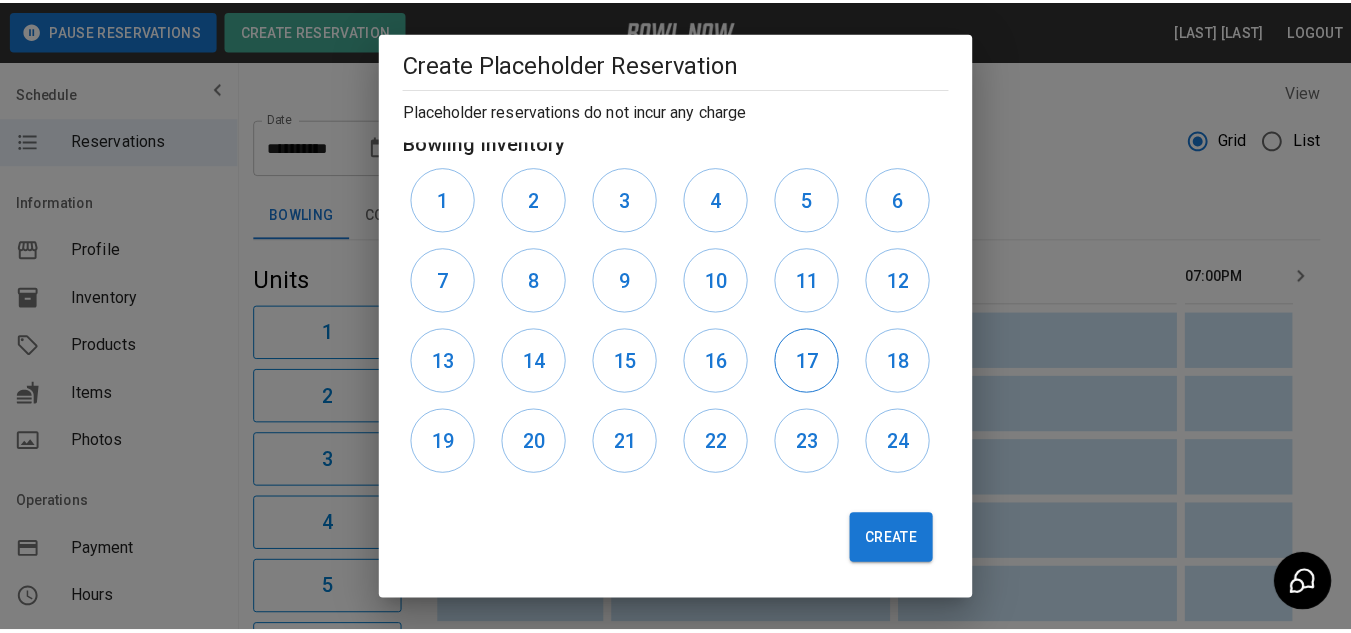 scroll, scrollTop: 0, scrollLeft: 0, axis: both 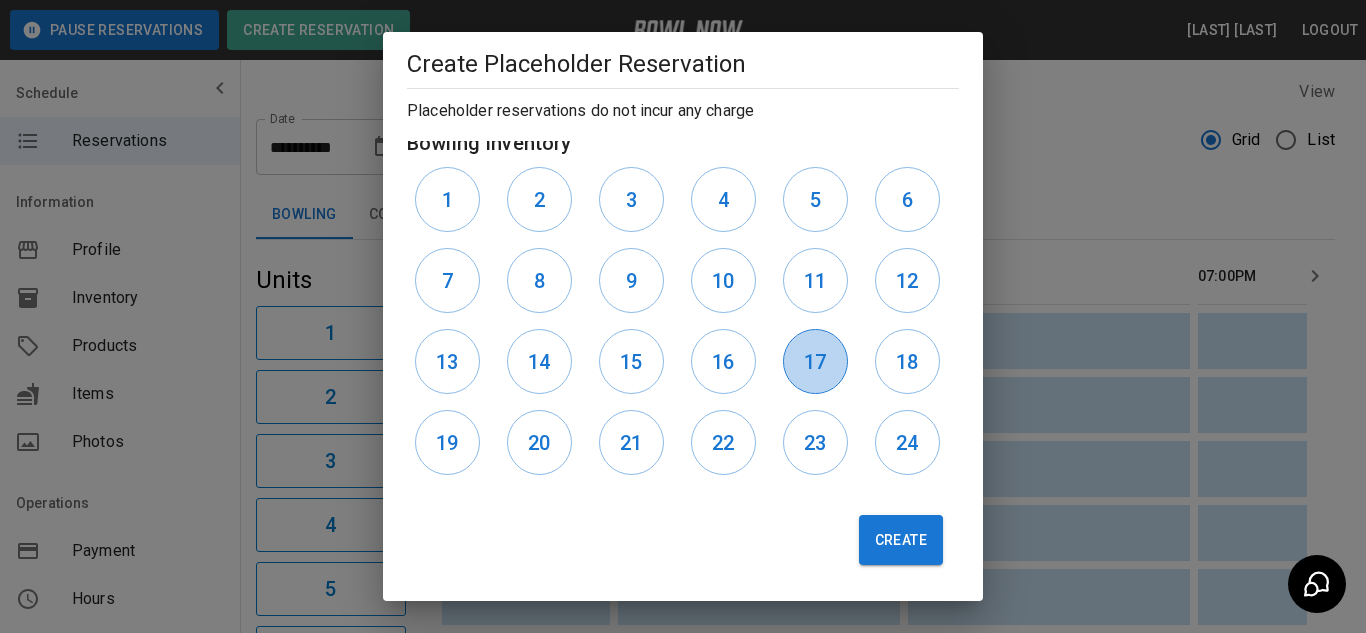 click on "17" at bounding box center (815, 362) 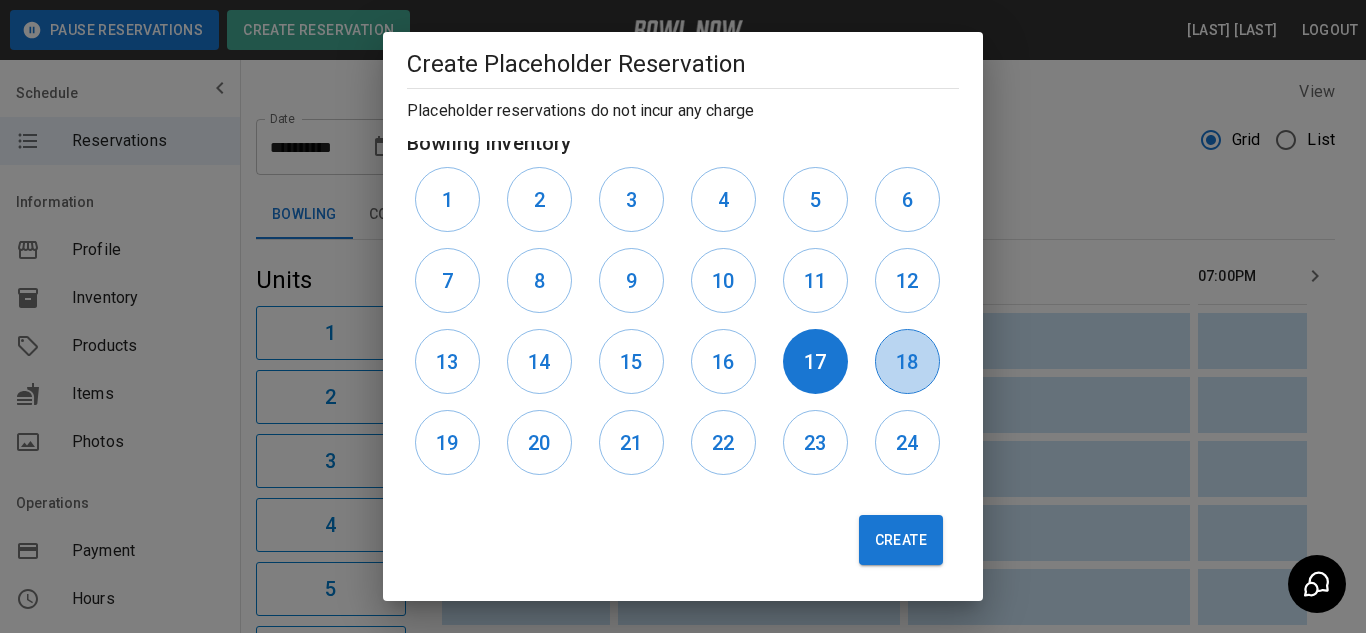 click on "18" at bounding box center (907, 361) 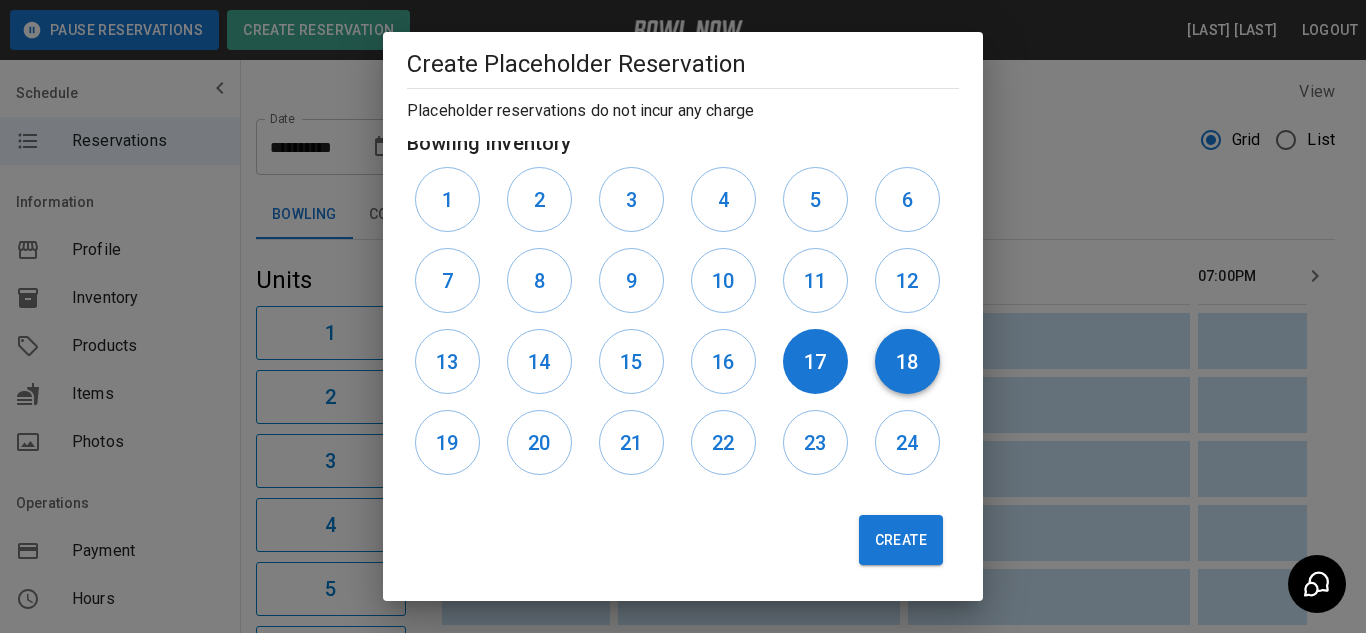 click on "18" at bounding box center [907, 361] 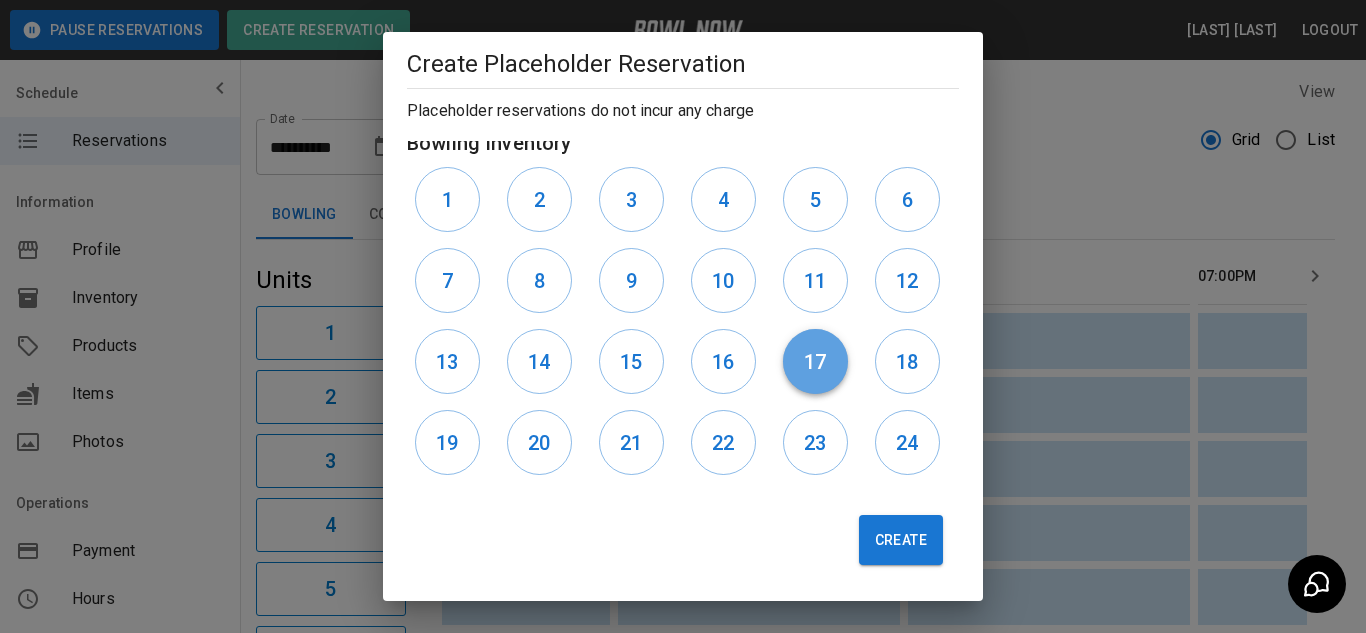 click on "17" at bounding box center [815, 361] 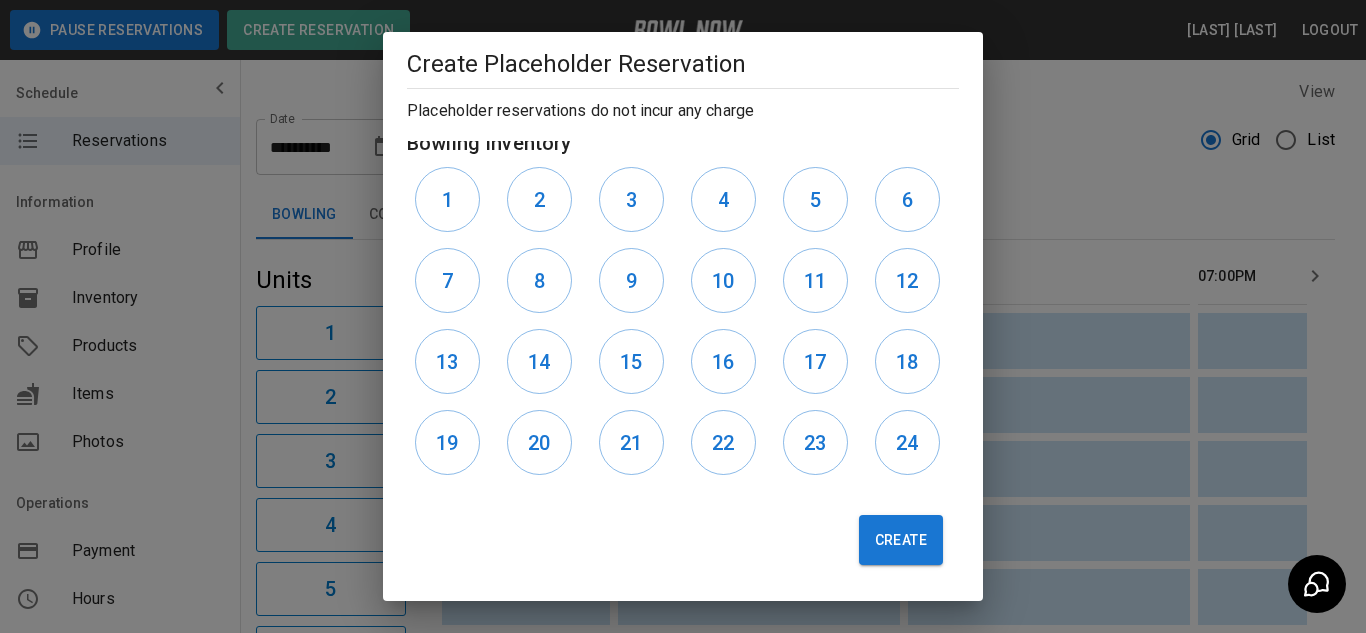 click on "**********" at bounding box center (683, 316) 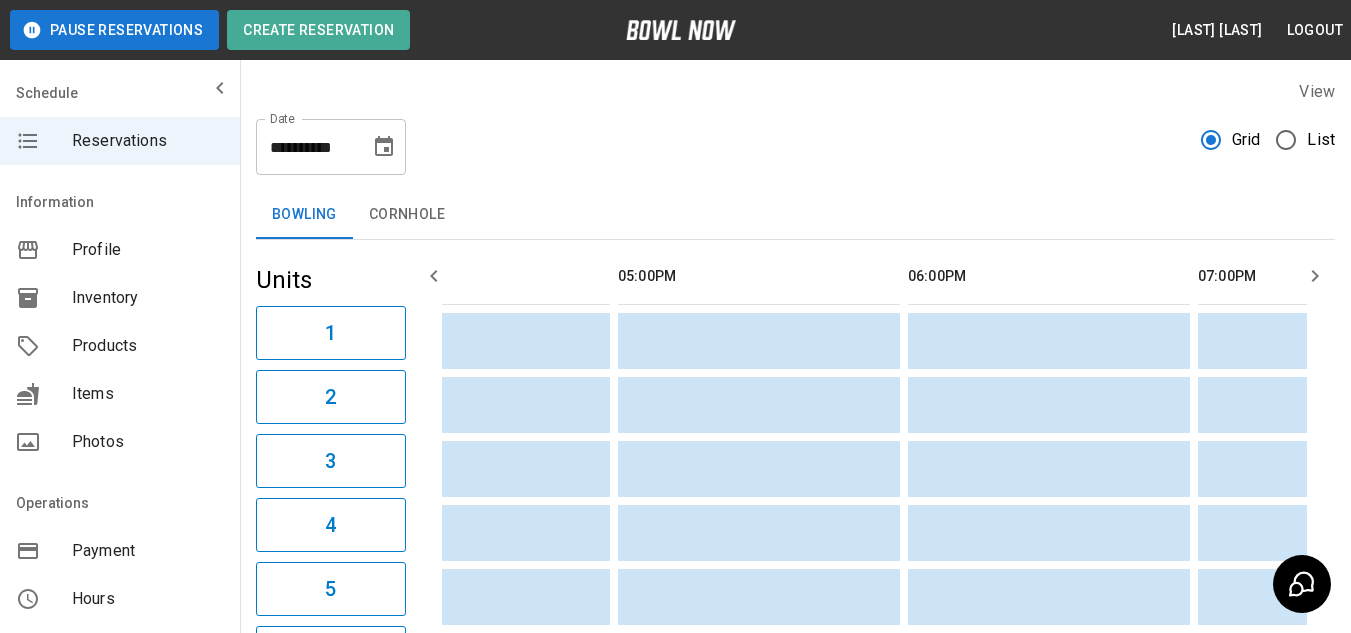 scroll, scrollTop: 0, scrollLeft: 1655, axis: horizontal 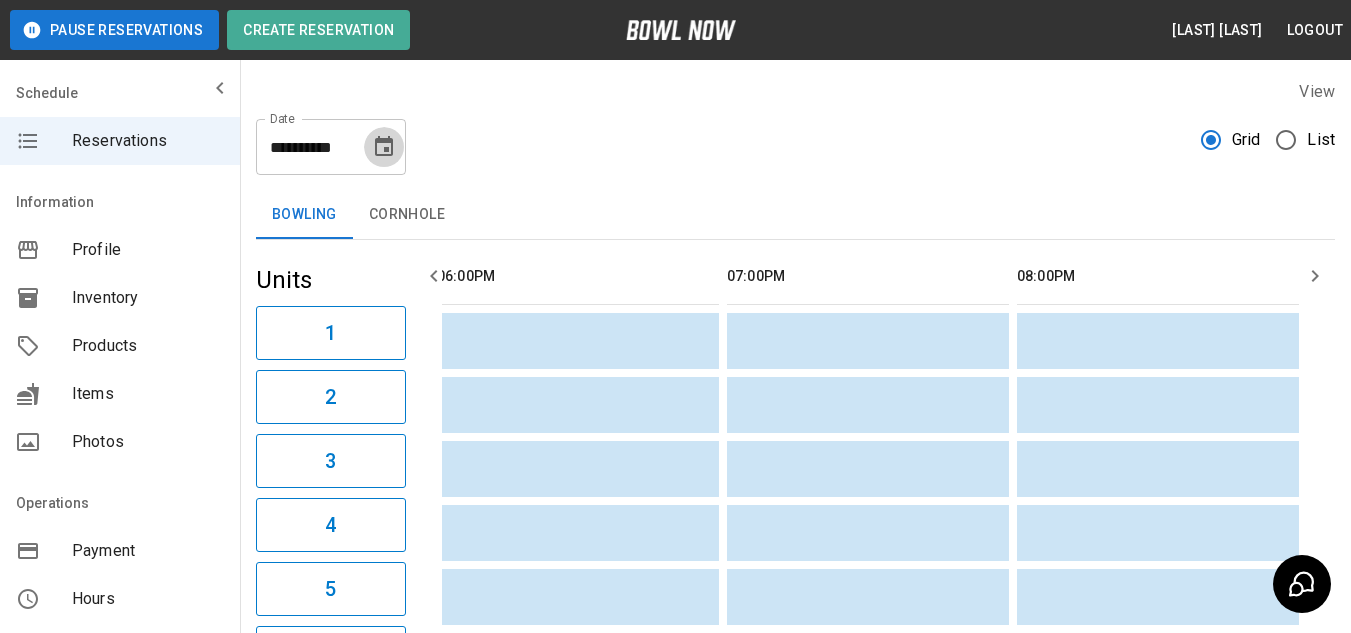 click at bounding box center [384, 147] 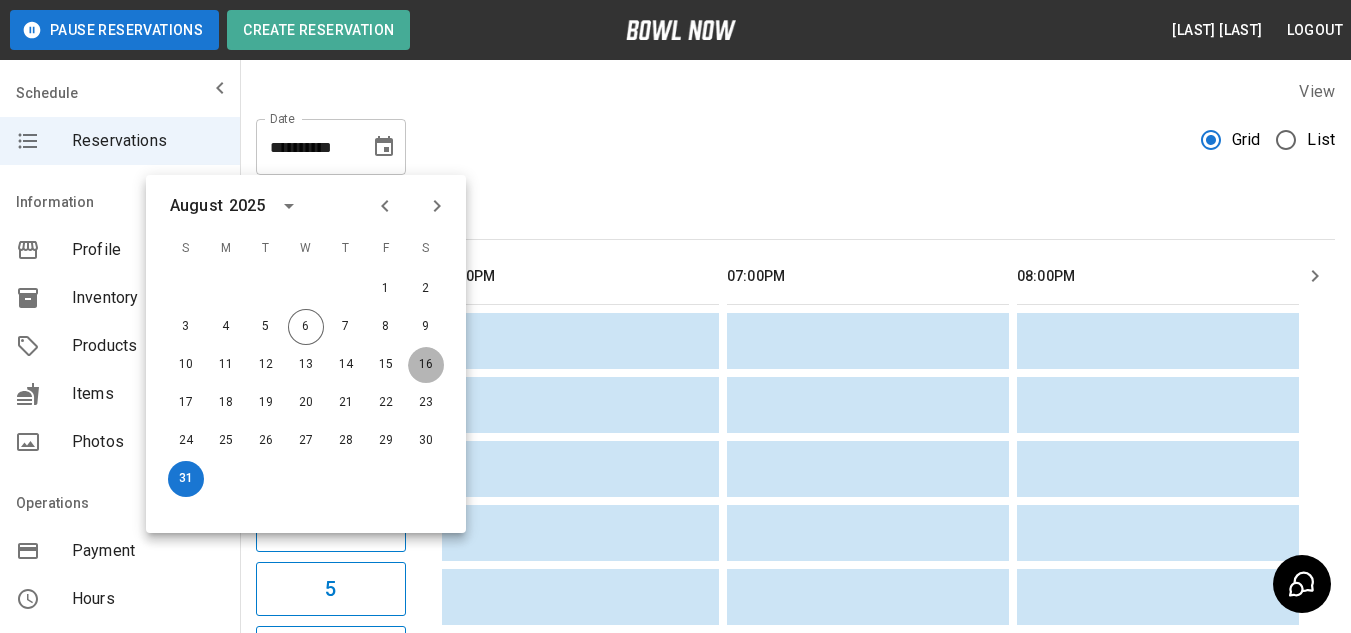 click on "16" at bounding box center (426, 365) 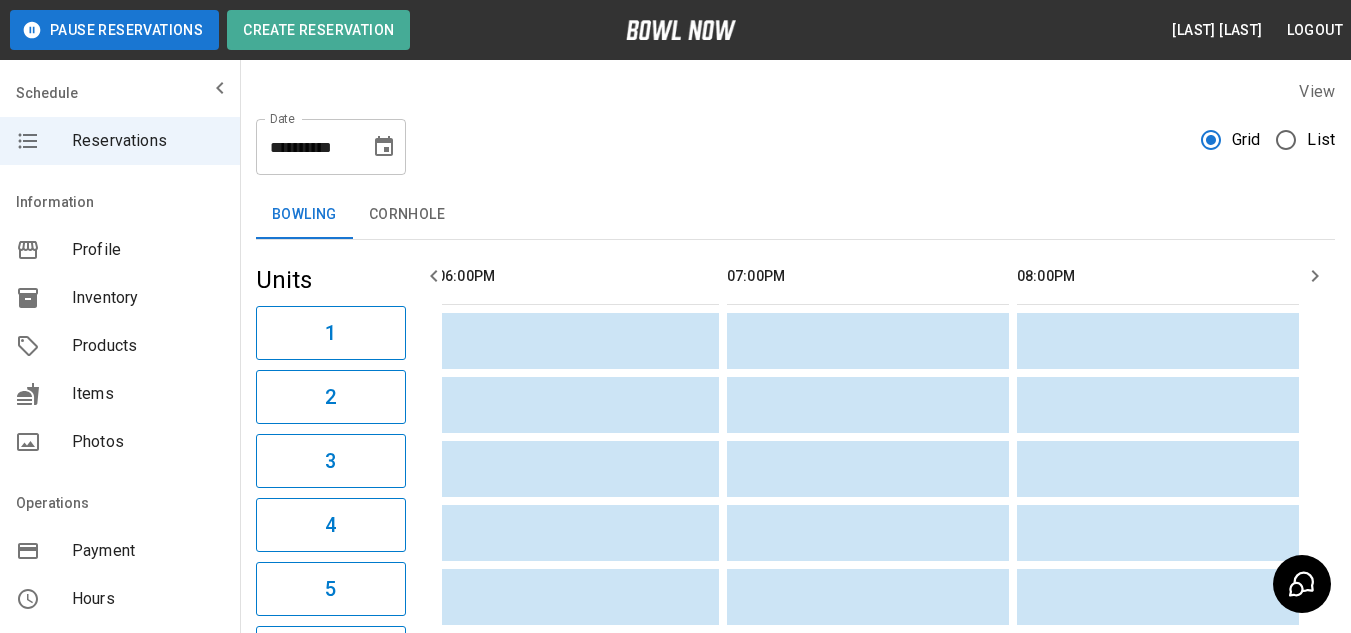 click on "16" at bounding box center (396, 282) 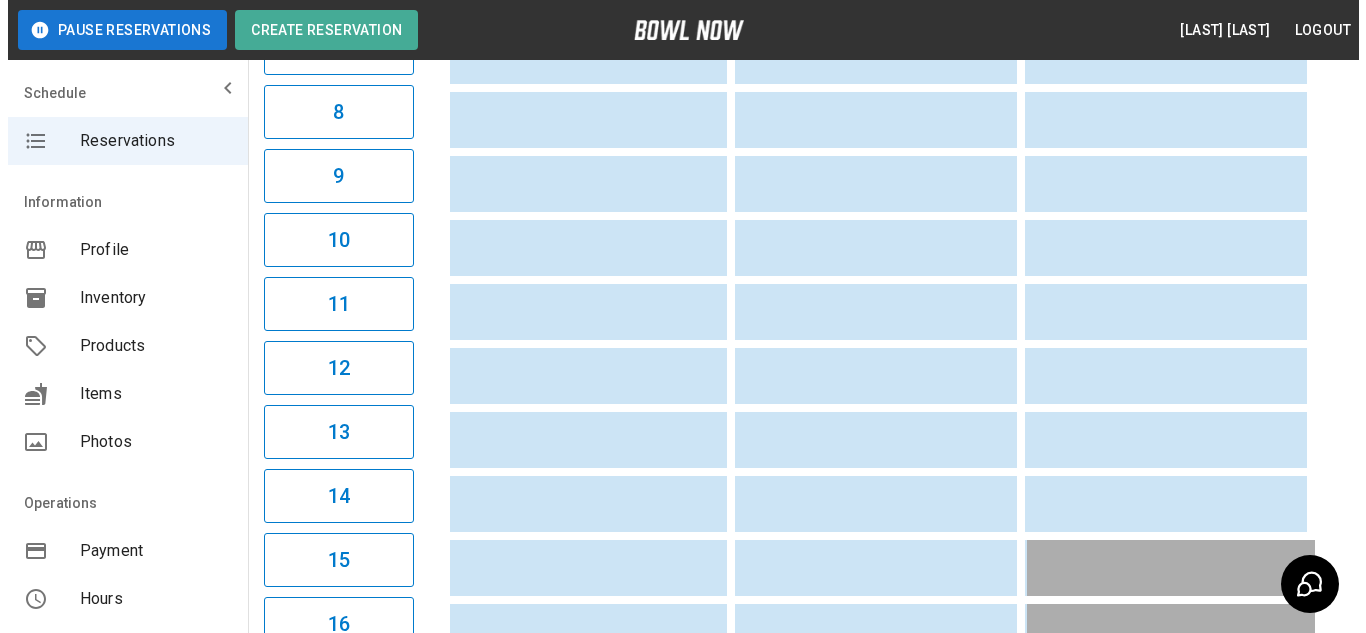 scroll, scrollTop: 653, scrollLeft: 0, axis: vertical 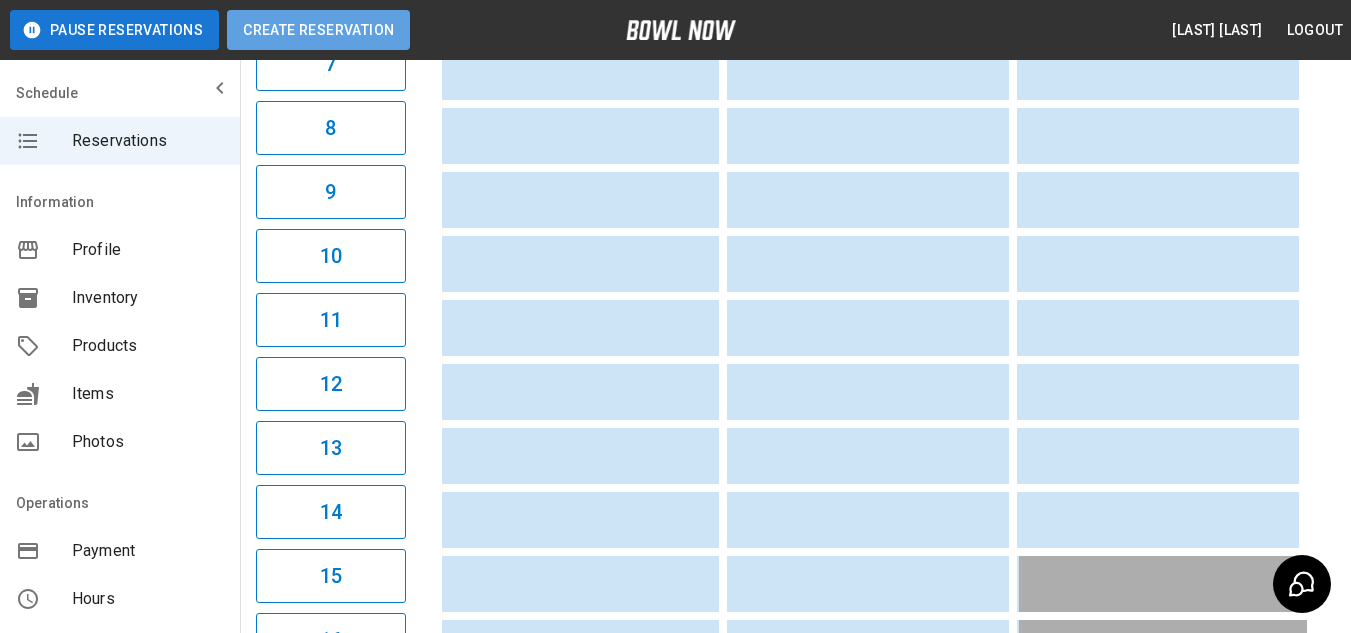 click on "Create Reservation" at bounding box center [318, 30] 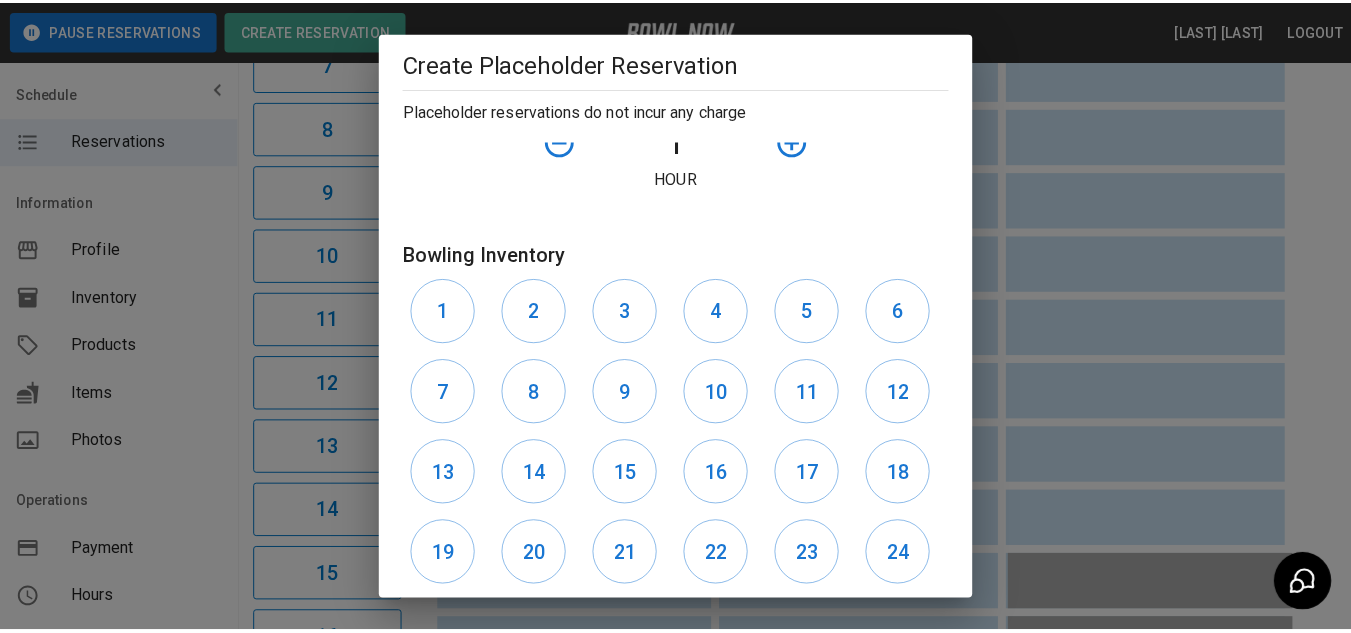 scroll, scrollTop: 579, scrollLeft: 0, axis: vertical 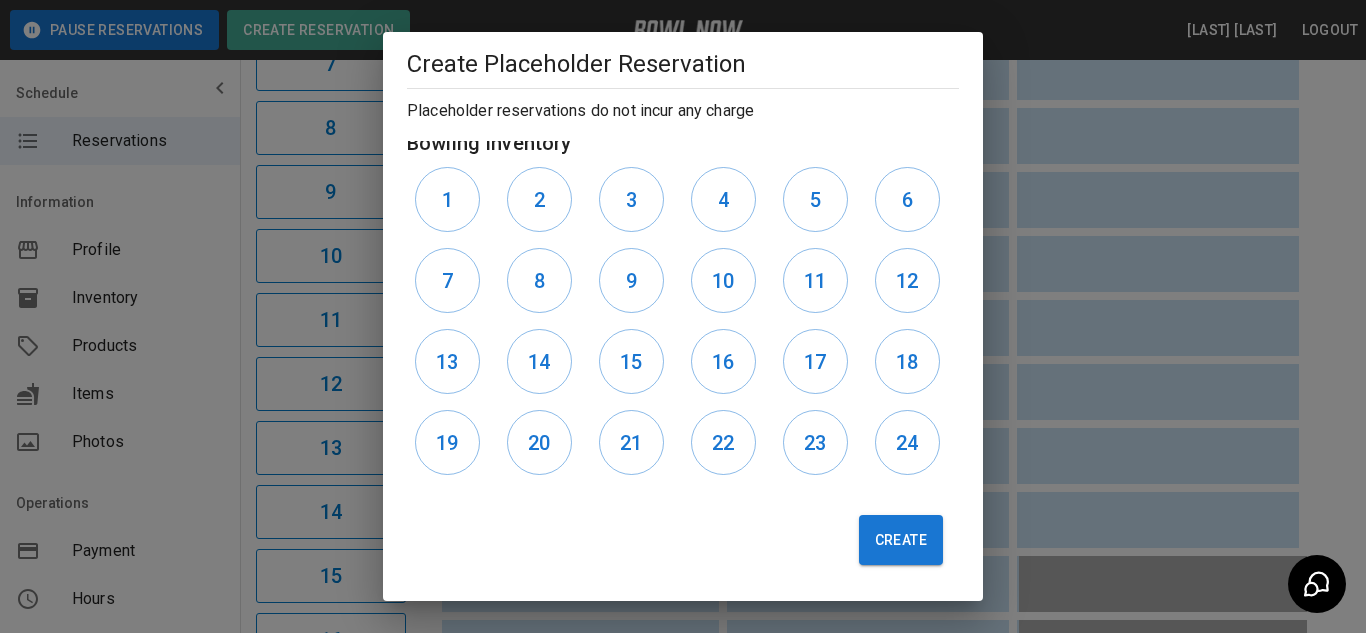 click on "**********" at bounding box center [683, 316] 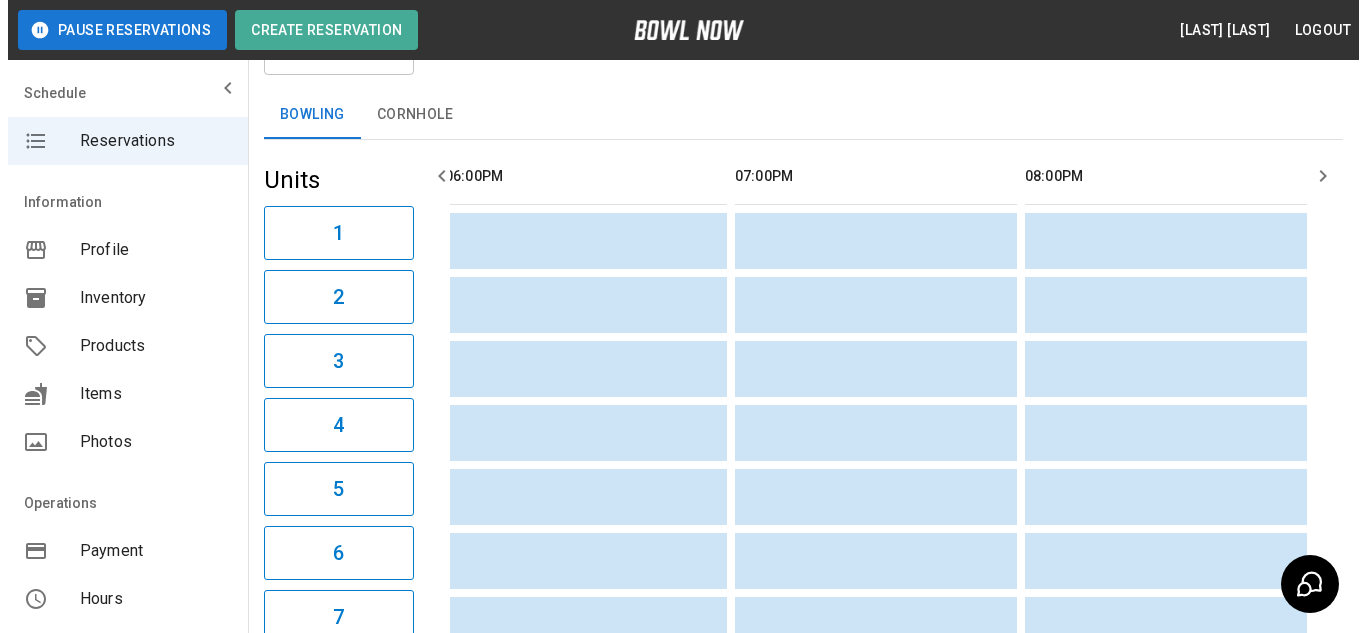 scroll, scrollTop: 0, scrollLeft: 0, axis: both 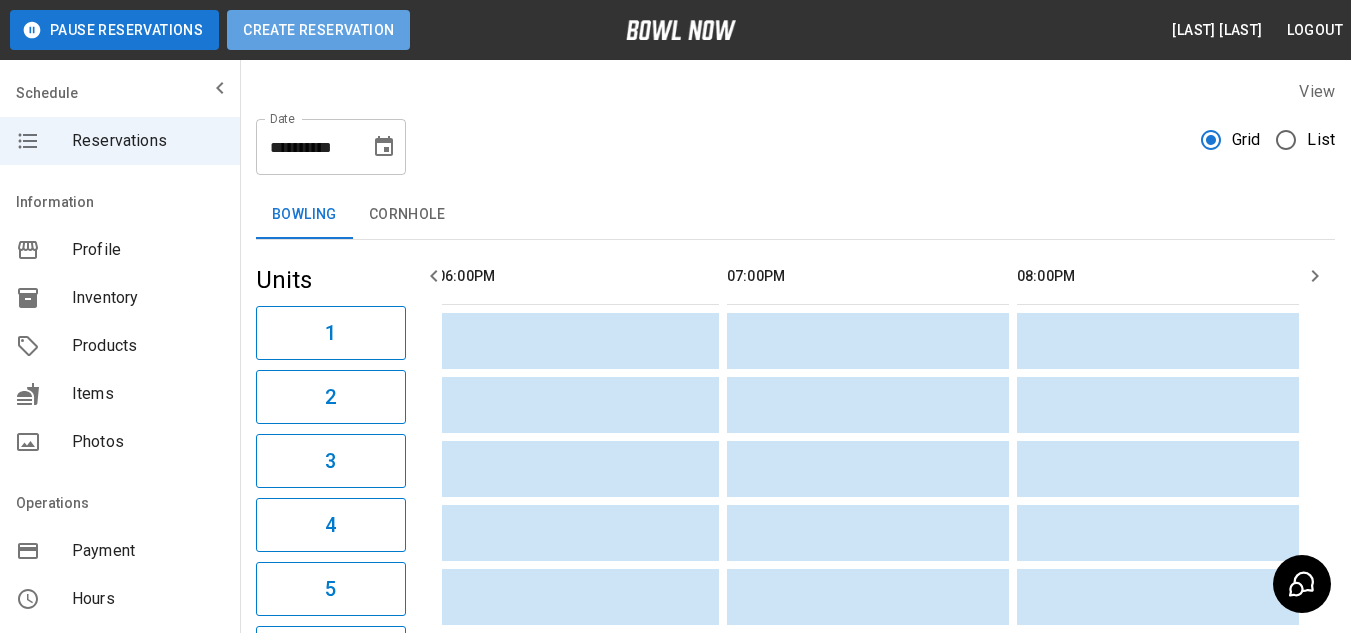 click on "Create Reservation" at bounding box center [318, 30] 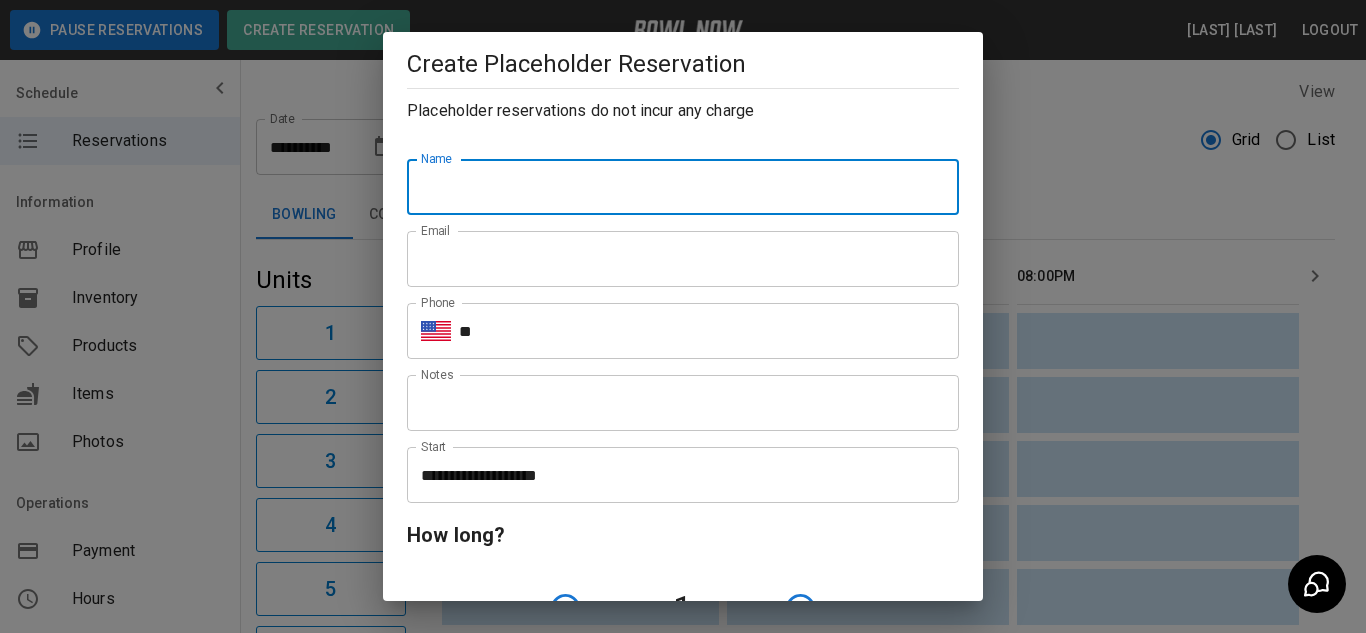 click on "Name" at bounding box center (683, 187) 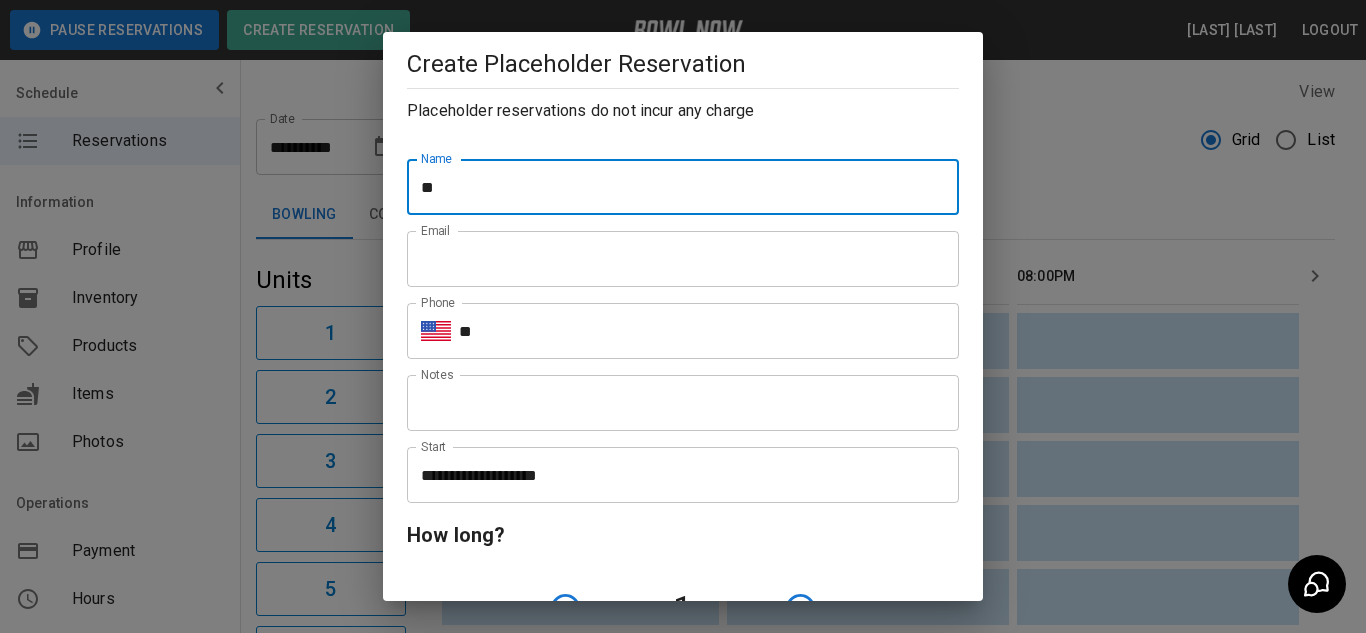 type on "*" 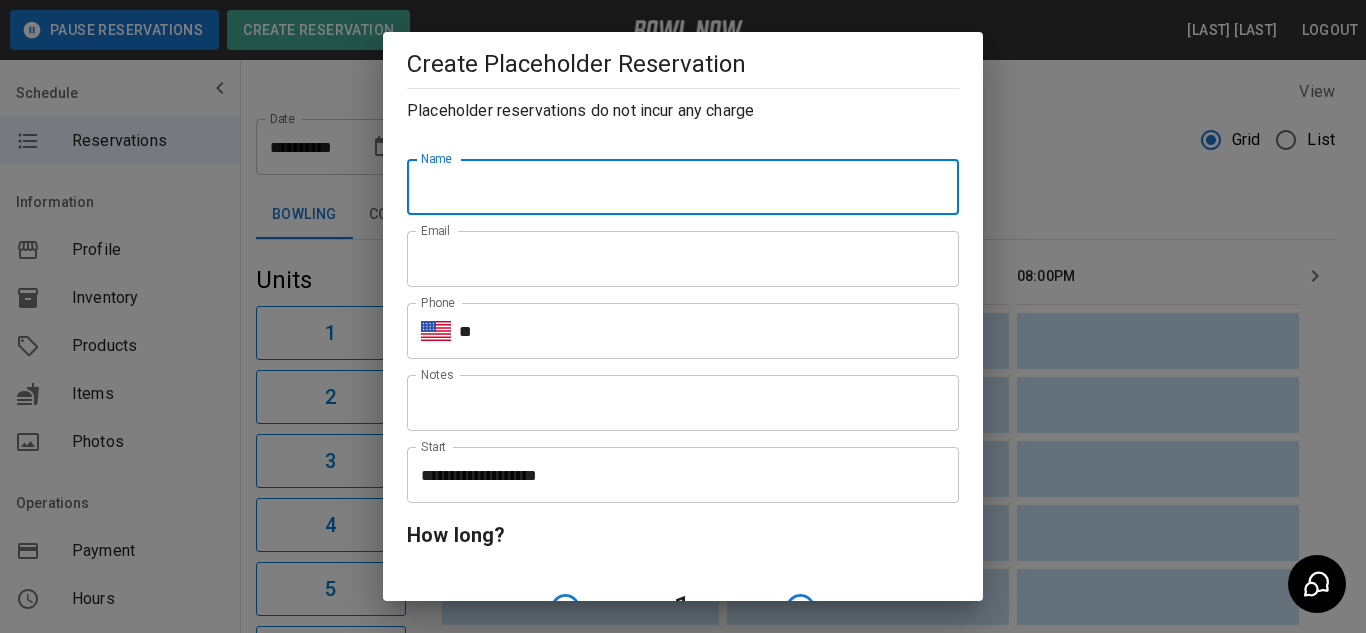 type on "*" 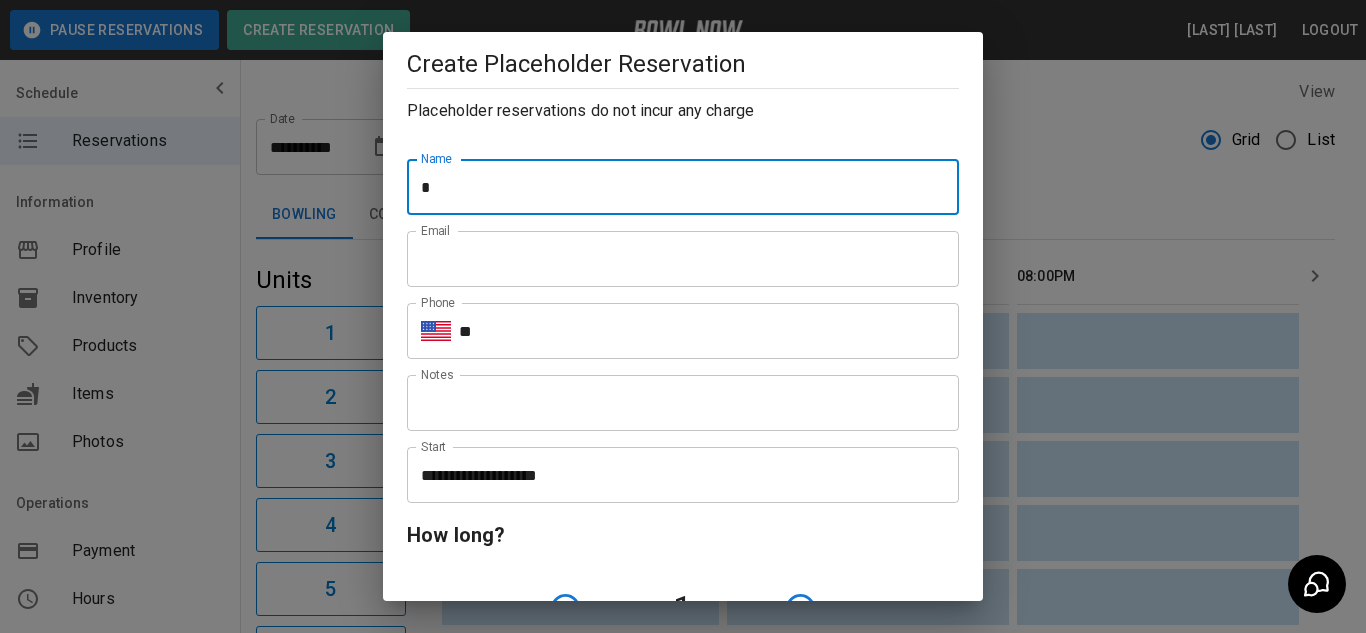 type on "**********" 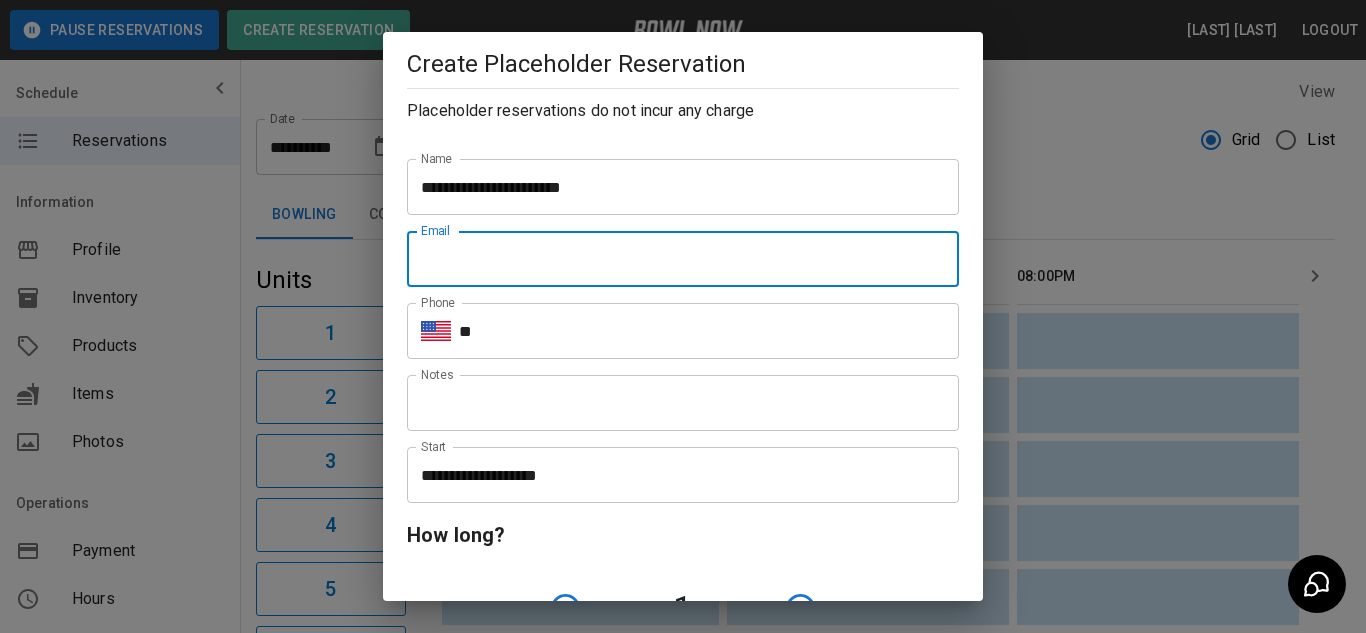 click on "Email" at bounding box center [683, 259] 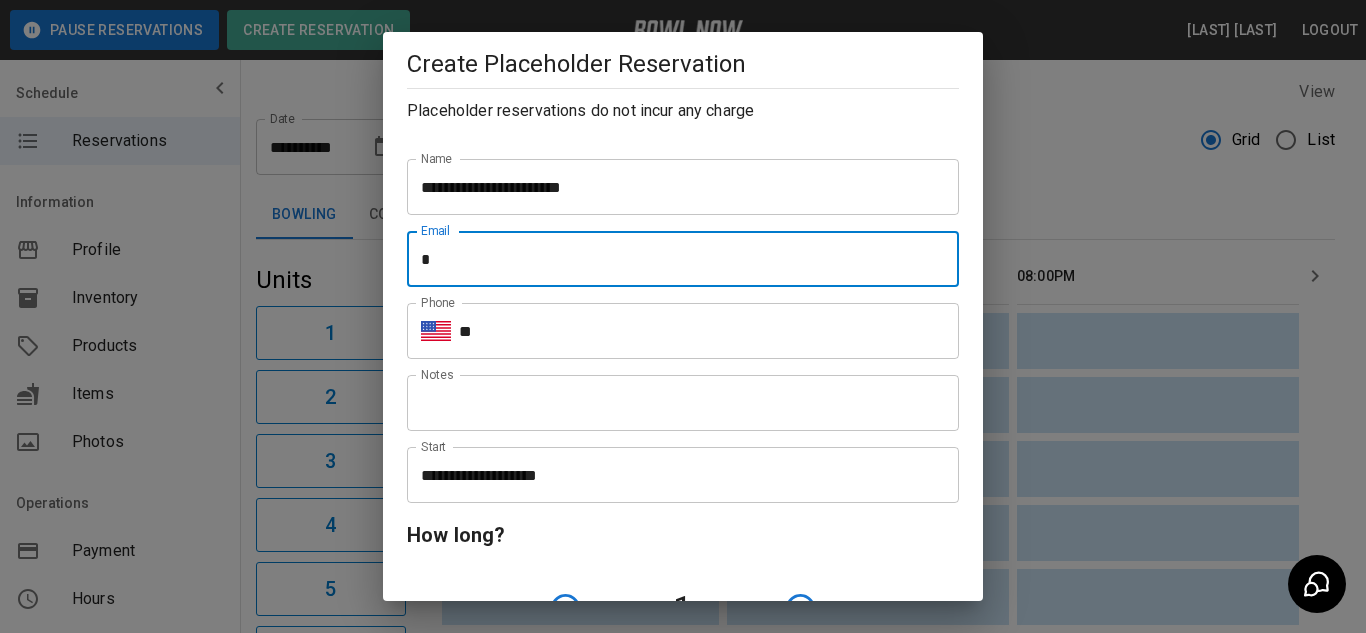 type on "**********" 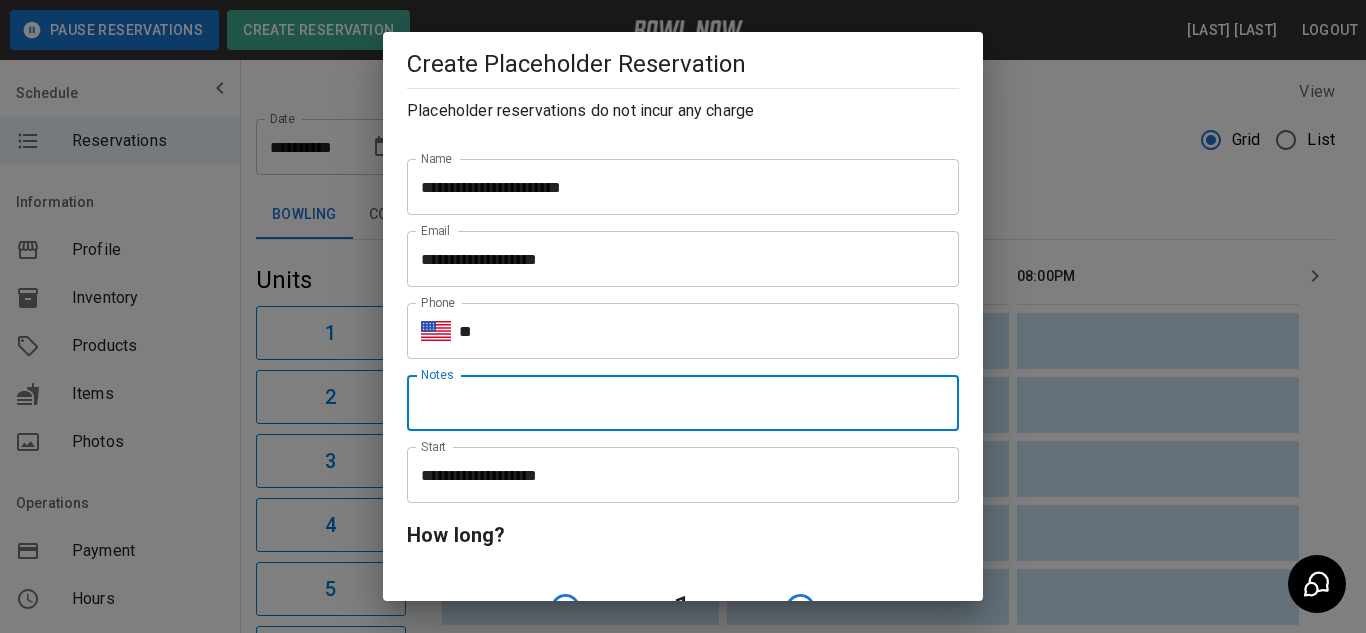 click on "Notes" at bounding box center [683, 403] 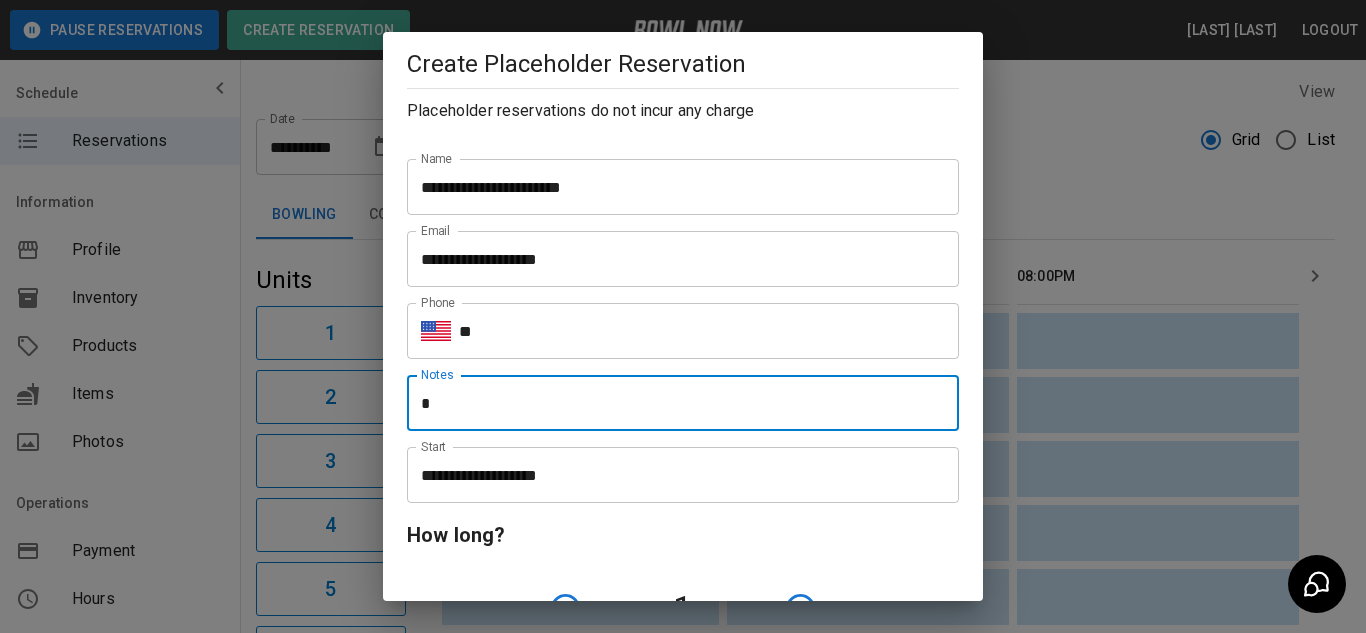 type on "**********" 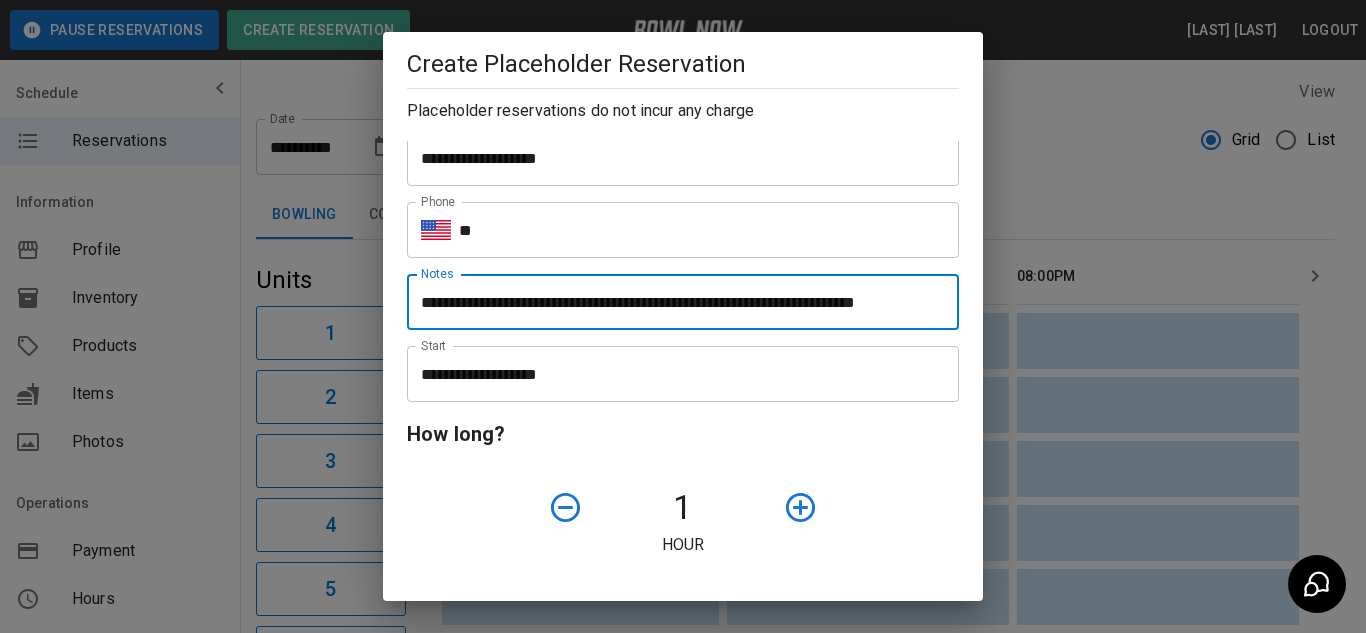 scroll, scrollTop: 102, scrollLeft: 0, axis: vertical 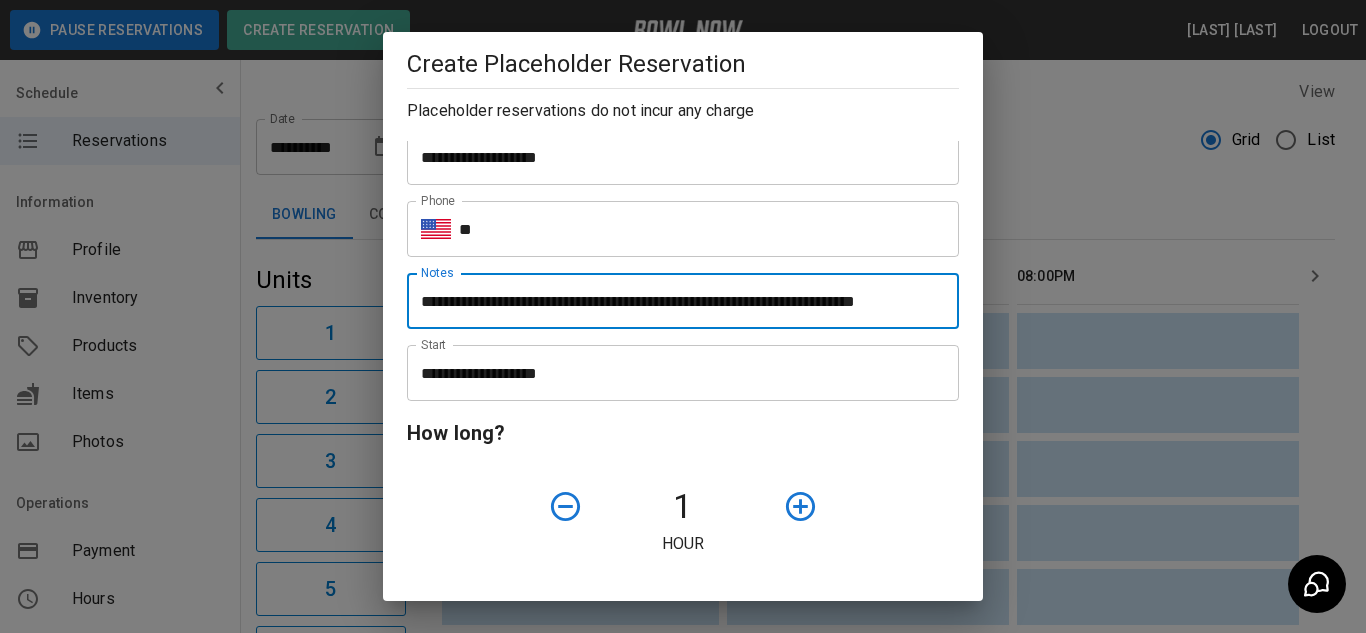 click on "**********" at bounding box center (676, 373) 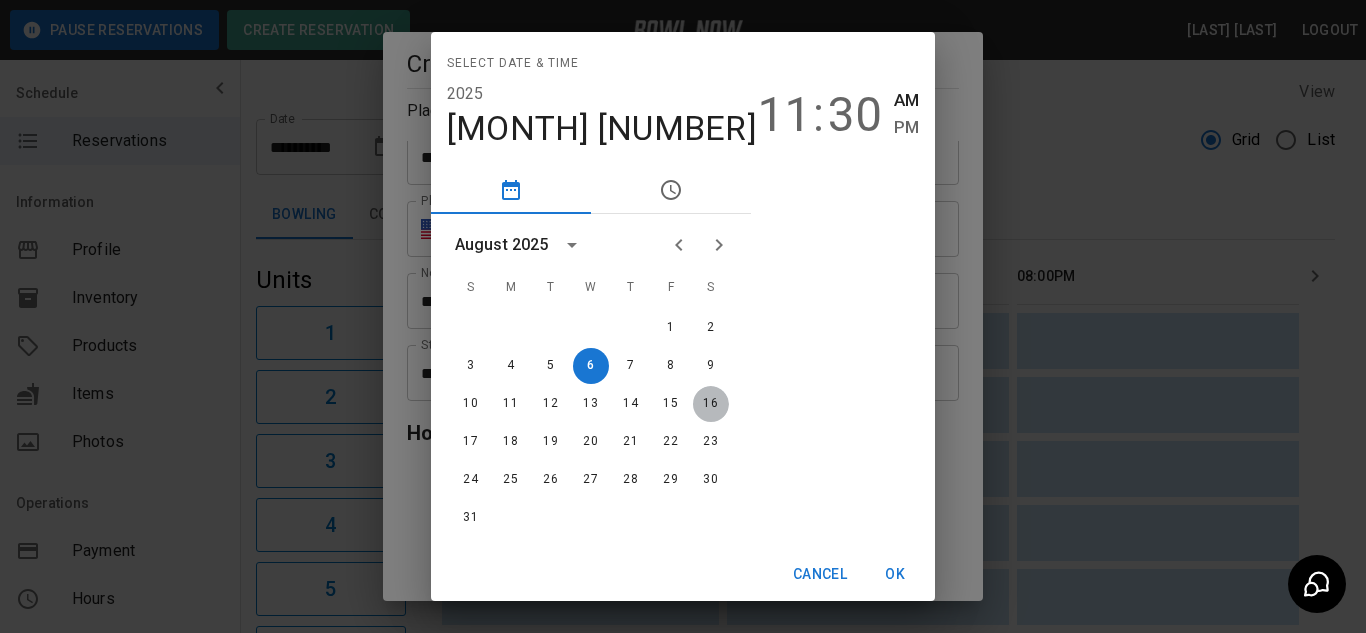 click on "16" at bounding box center [711, 404] 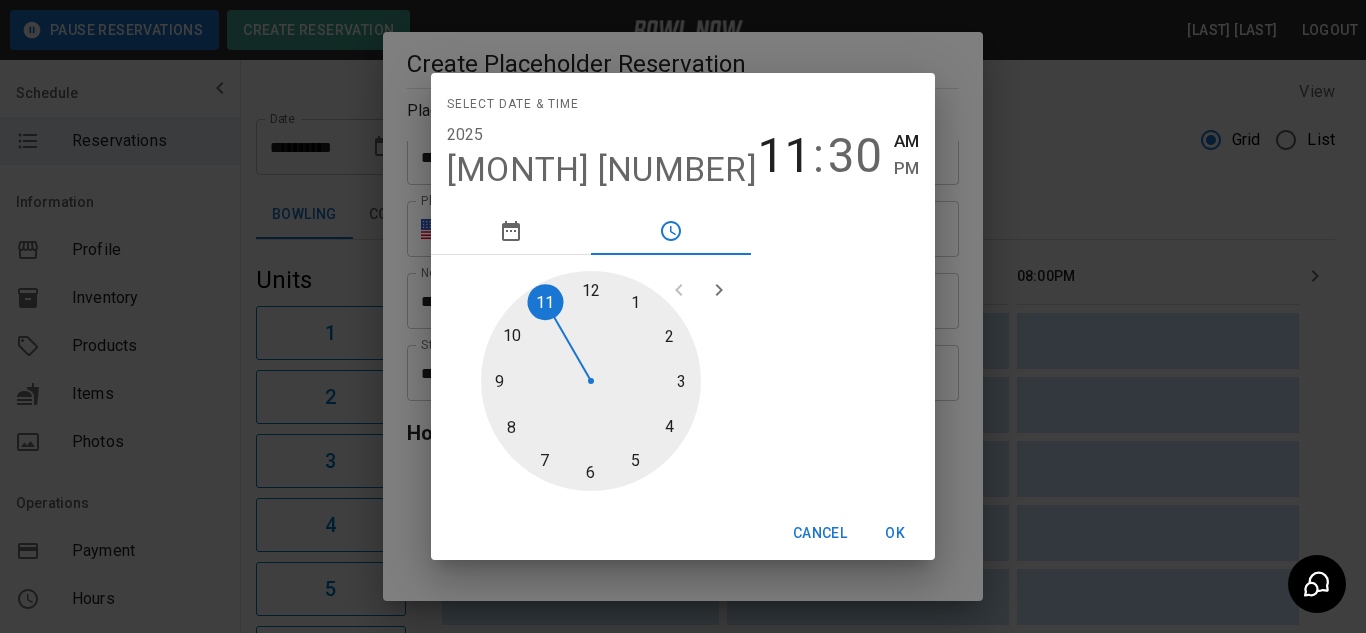 click at bounding box center [591, 381] 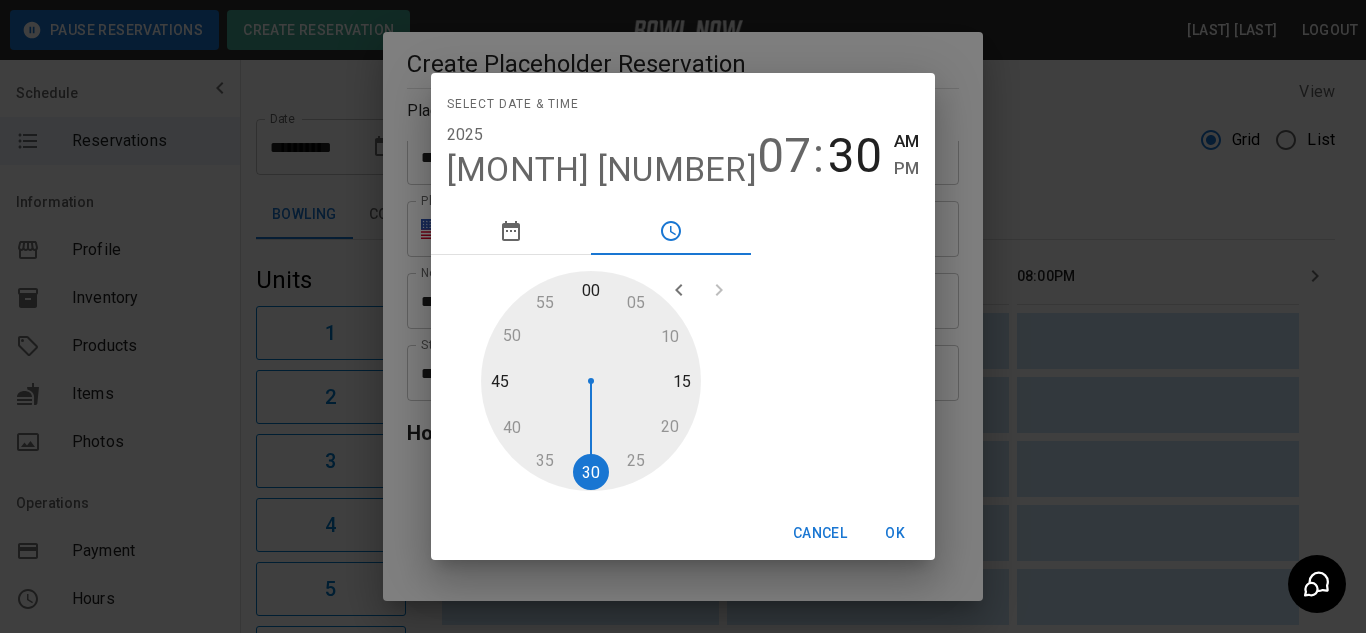 click at bounding box center (591, 381) 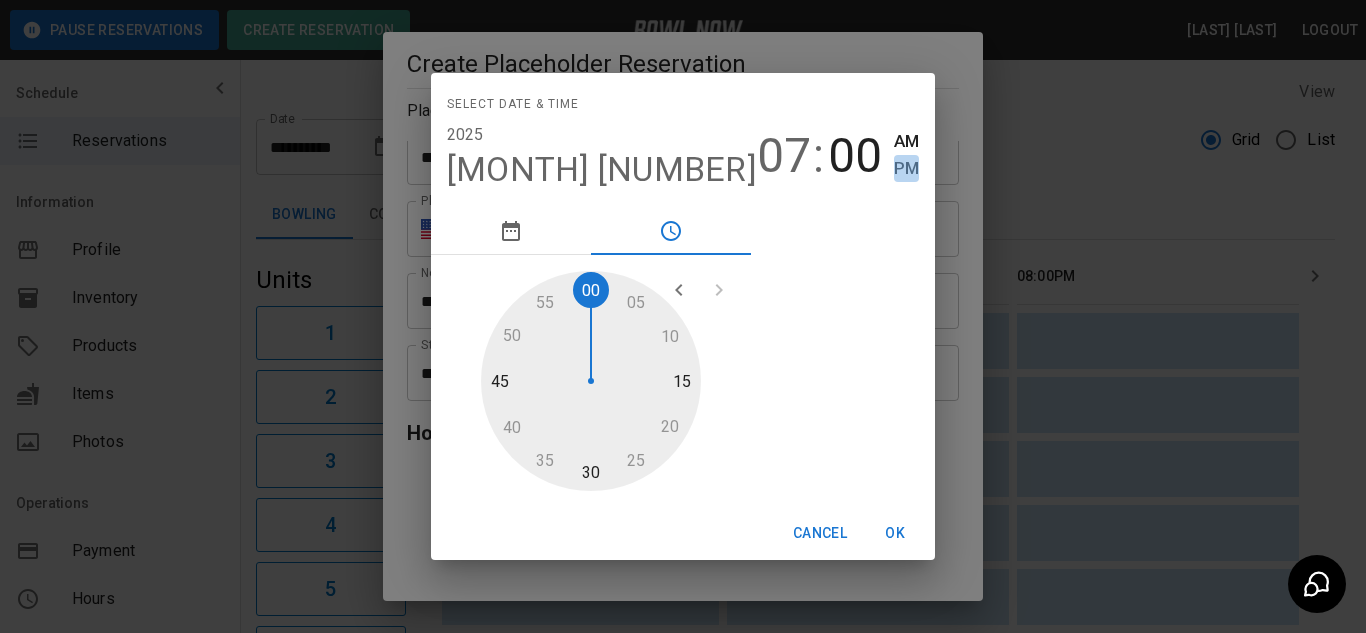 click on "PM" at bounding box center (906, 168) 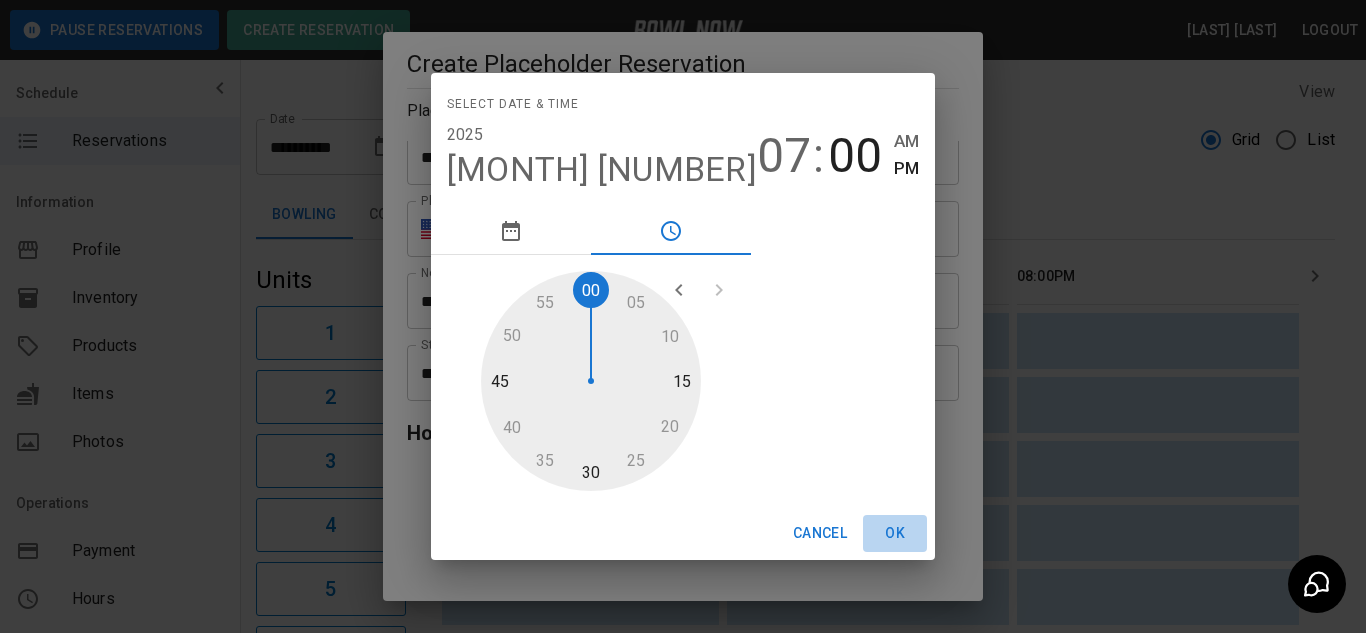 click on "OK" at bounding box center (895, 533) 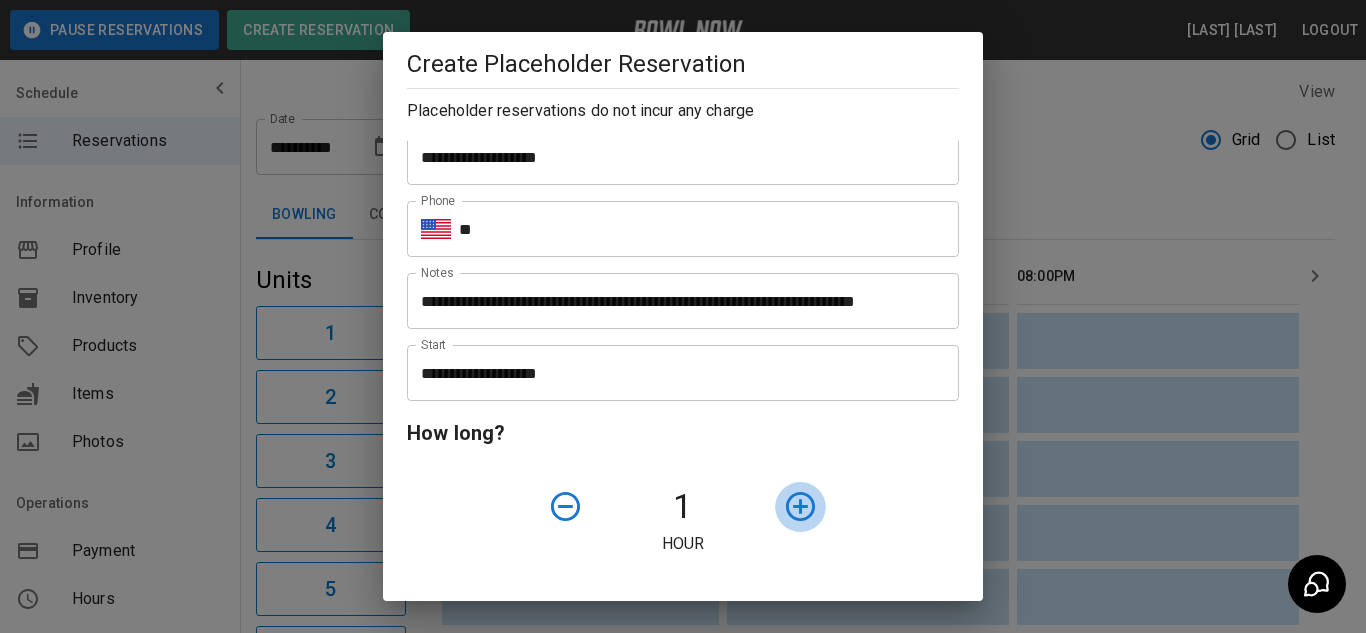 click at bounding box center [800, 506] 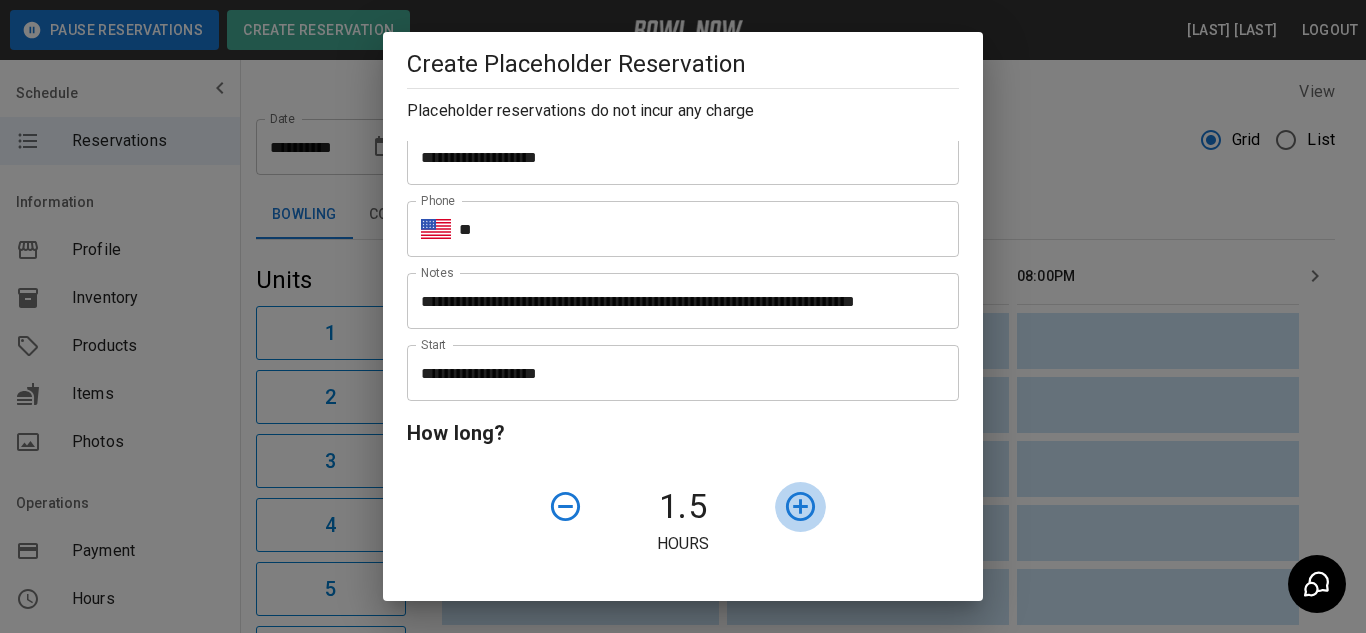 click at bounding box center [800, 506] 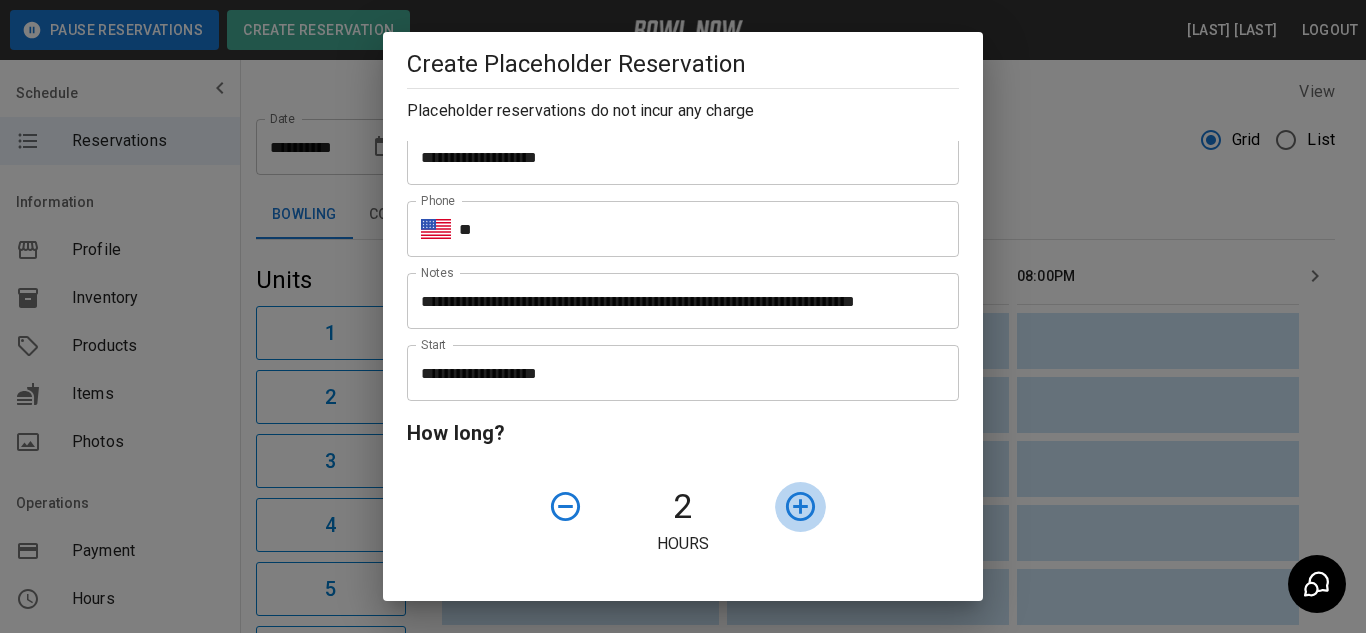 click at bounding box center [800, 506] 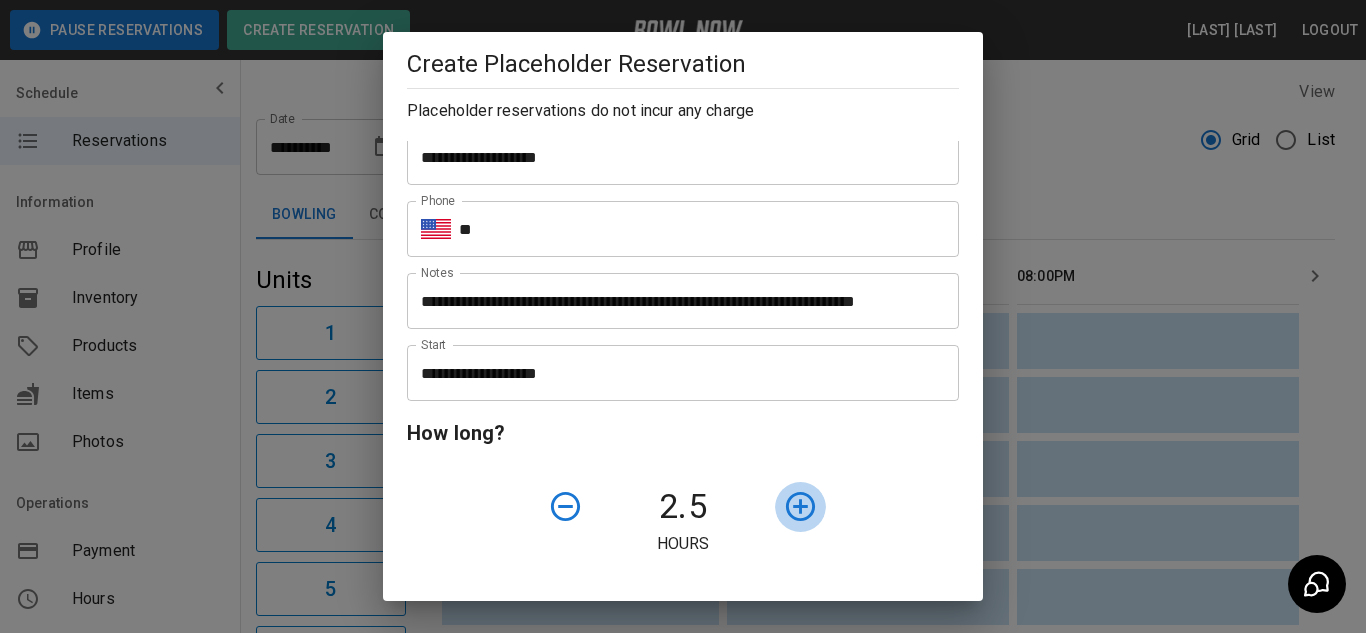 click 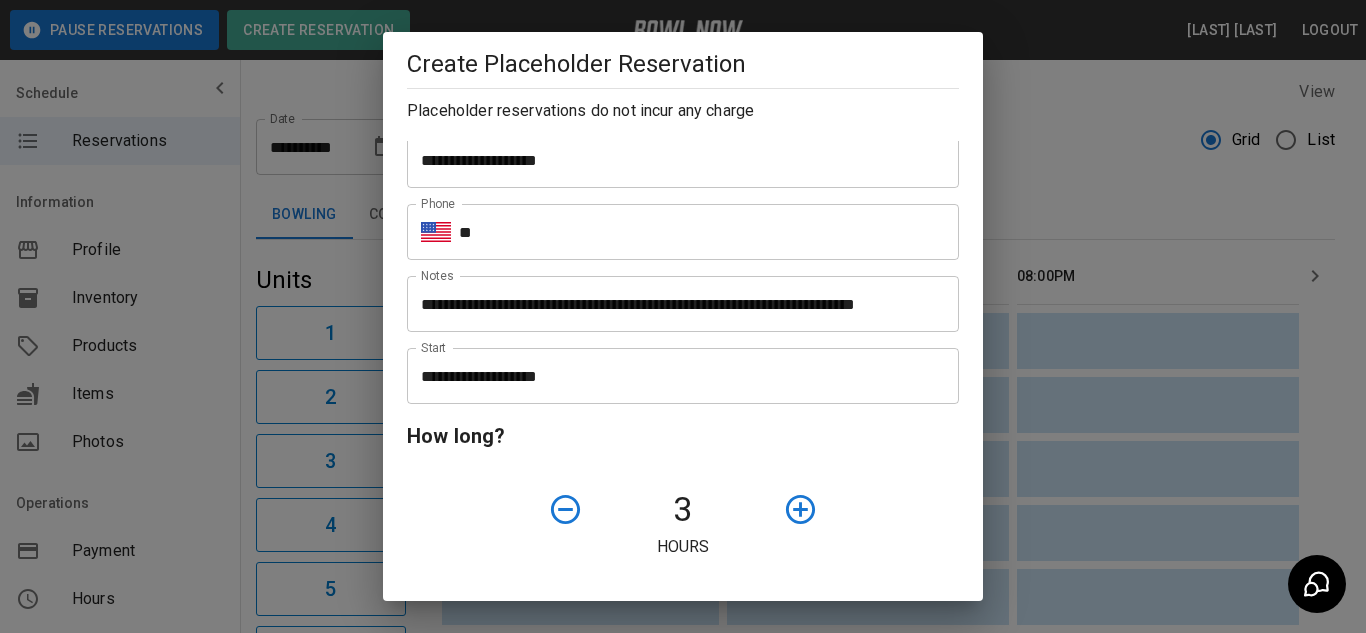 scroll, scrollTop: 47, scrollLeft: 0, axis: vertical 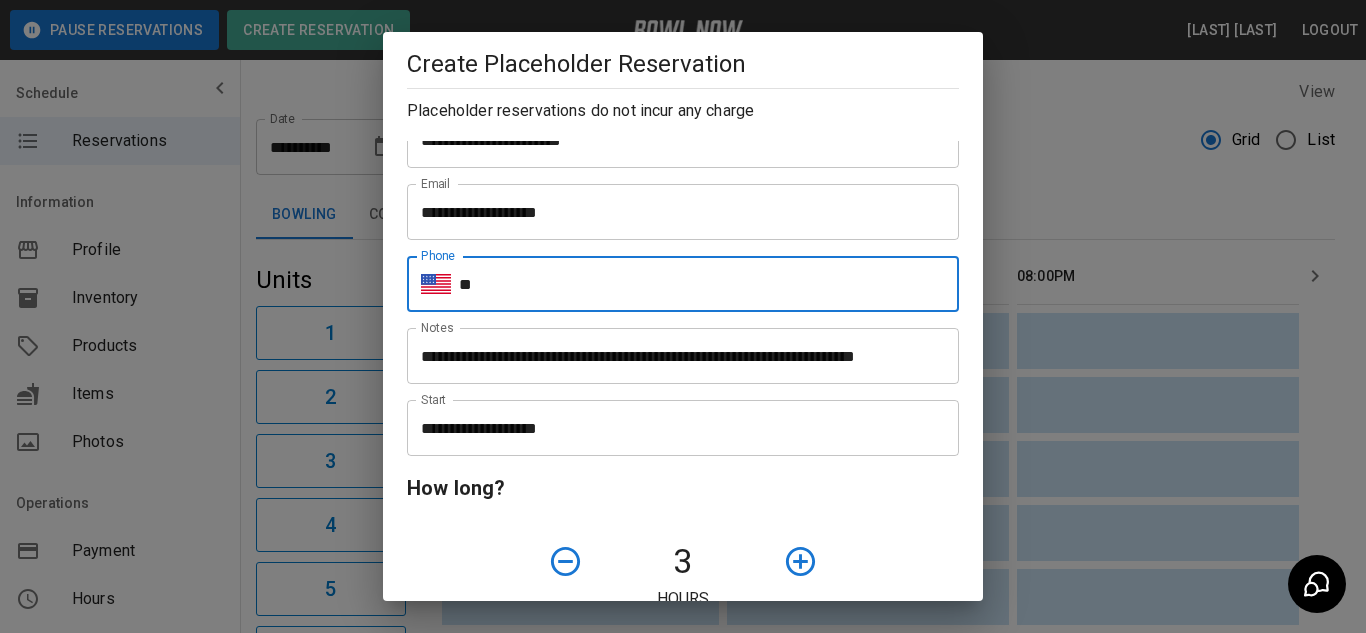click on "**" at bounding box center [709, 284] 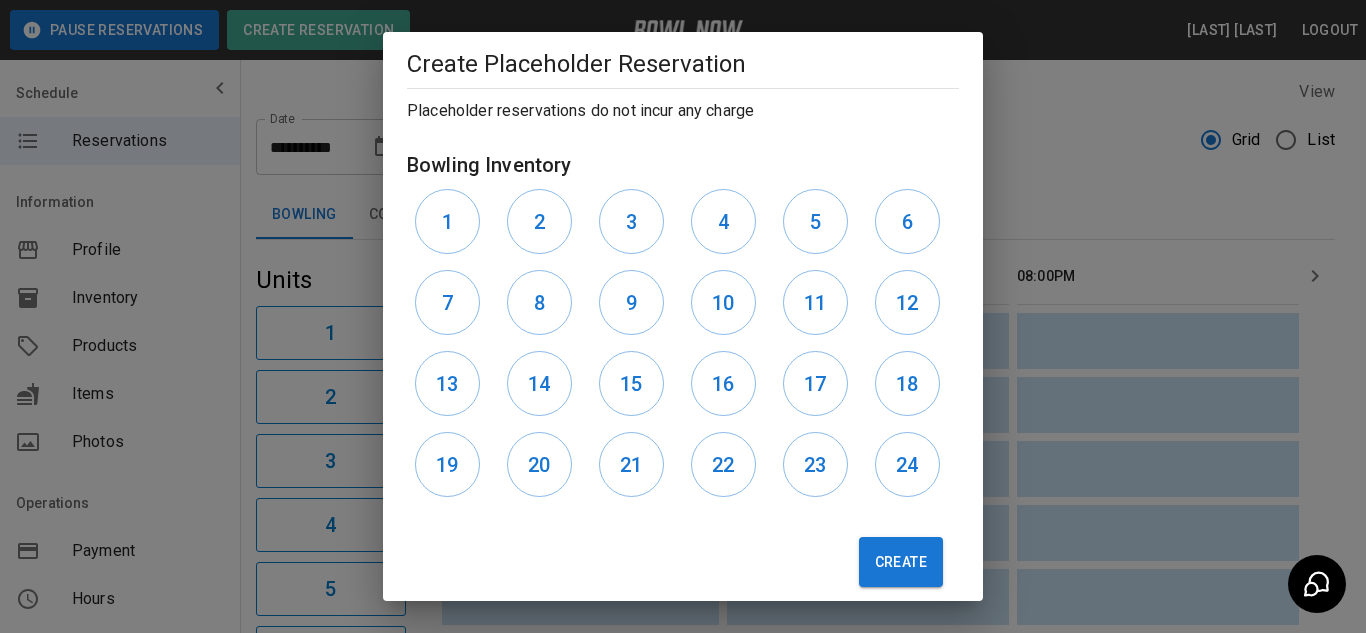 scroll, scrollTop: 557, scrollLeft: 0, axis: vertical 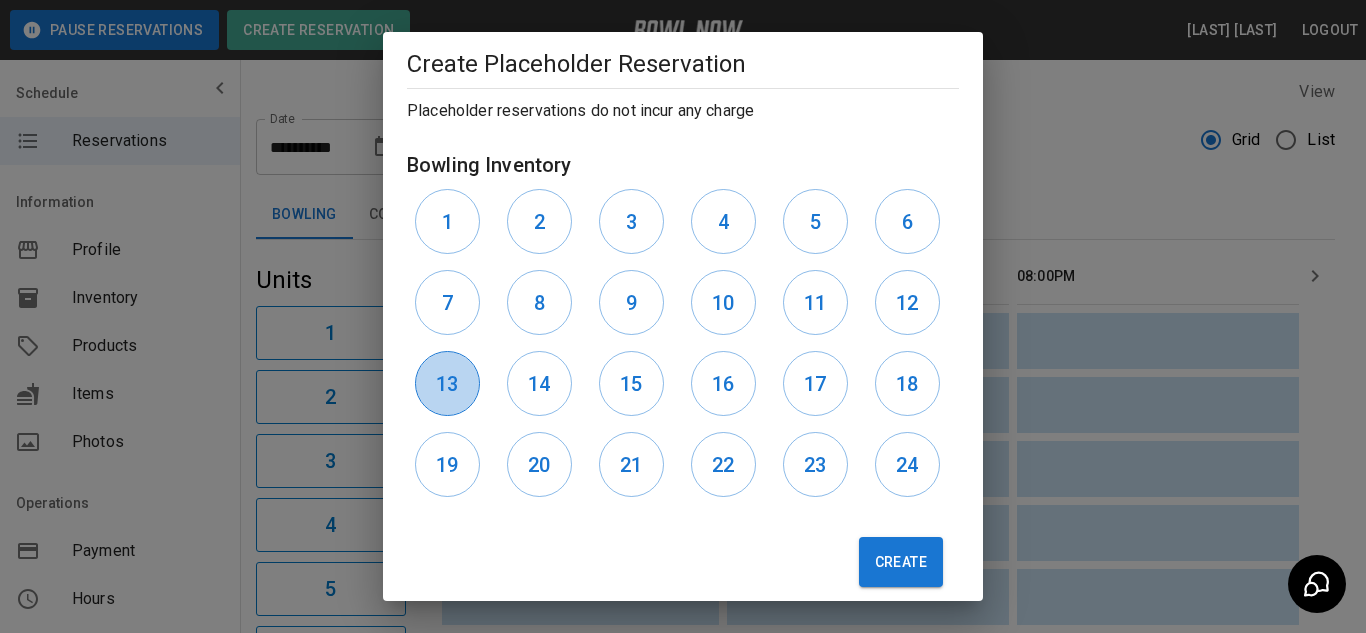 click on "13" at bounding box center [447, 383] 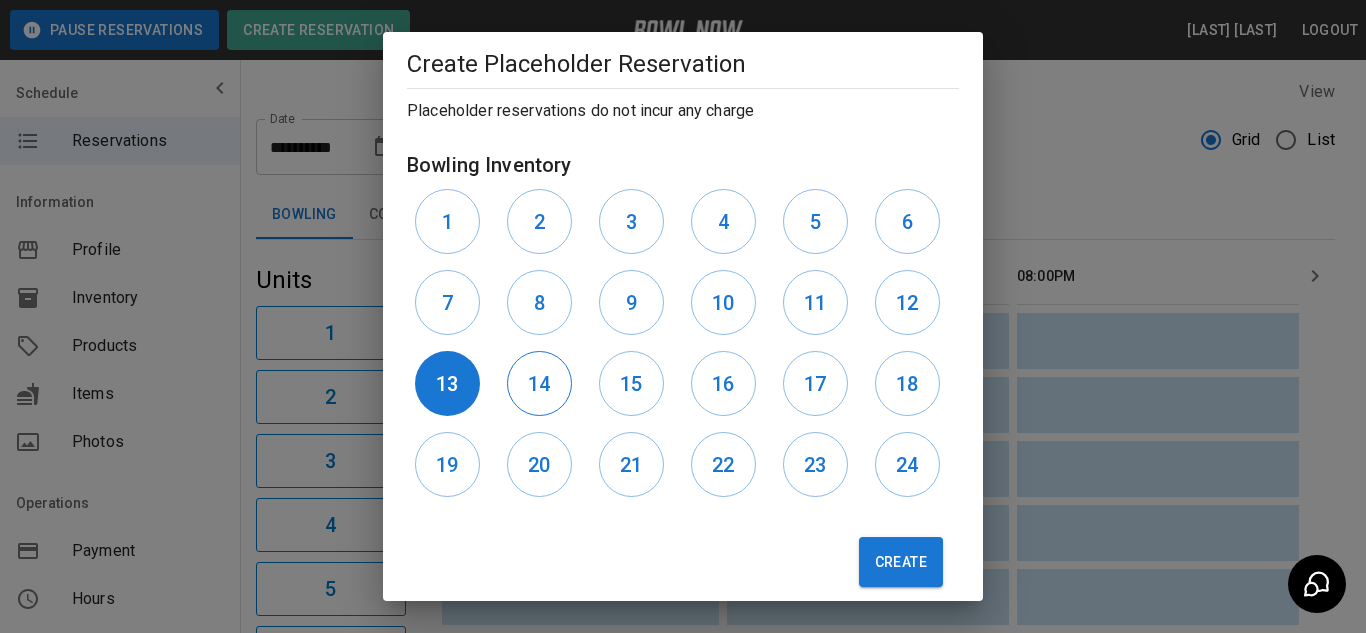 click on "14" at bounding box center [539, 383] 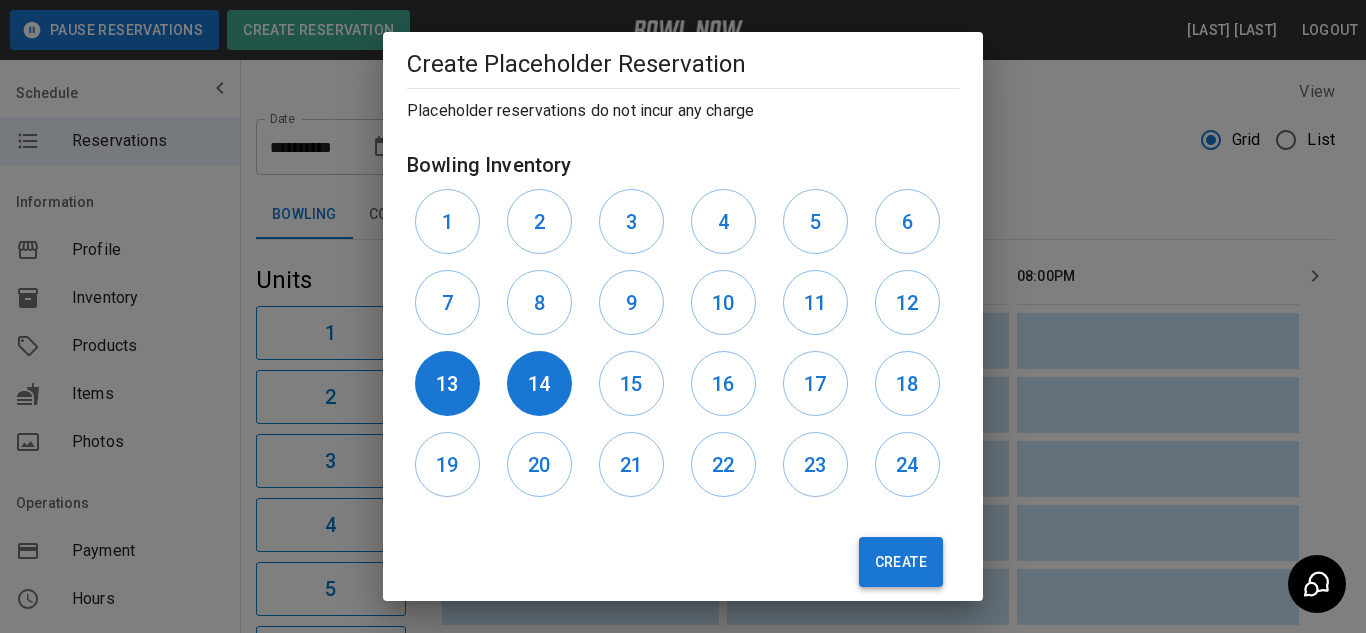 click on "Create" at bounding box center [901, 562] 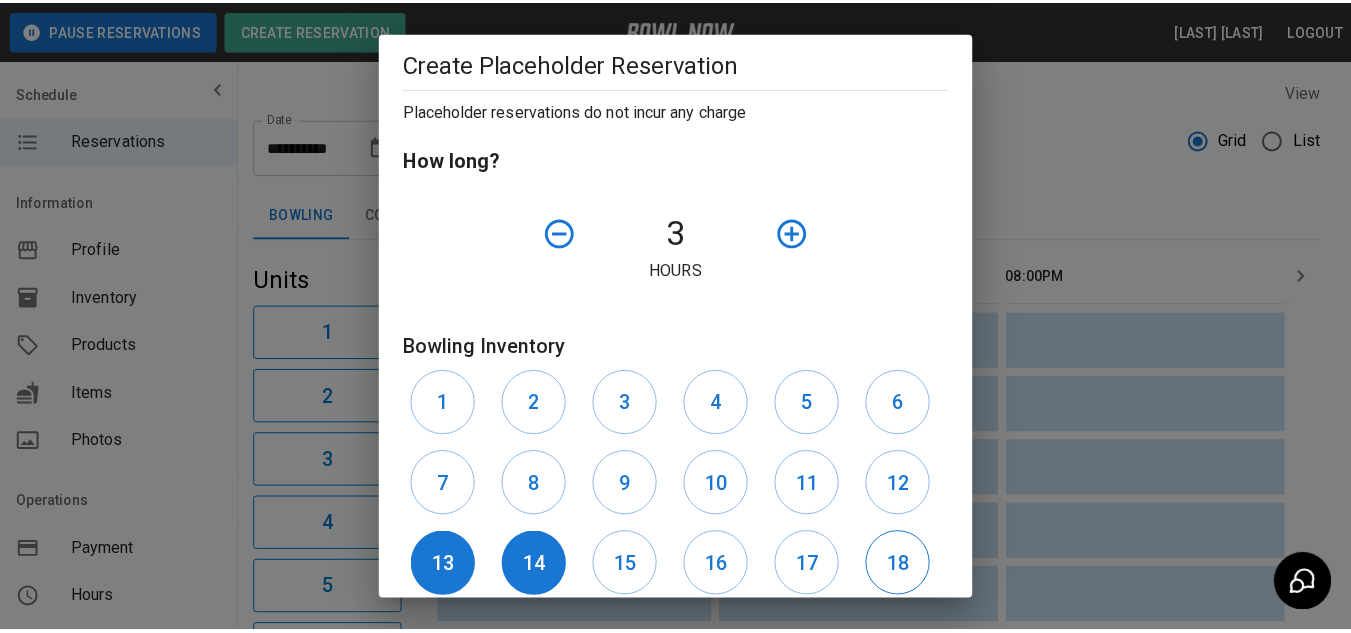 scroll, scrollTop: 0, scrollLeft: 0, axis: both 